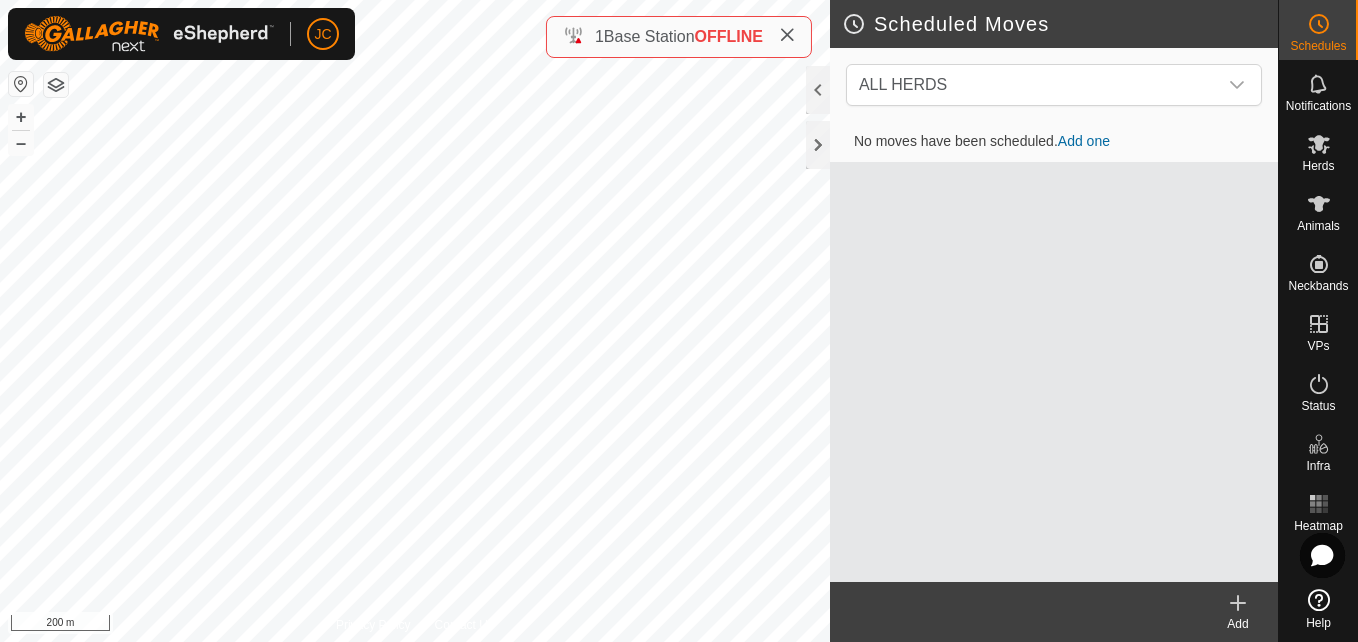 scroll, scrollTop: 0, scrollLeft: 0, axis: both 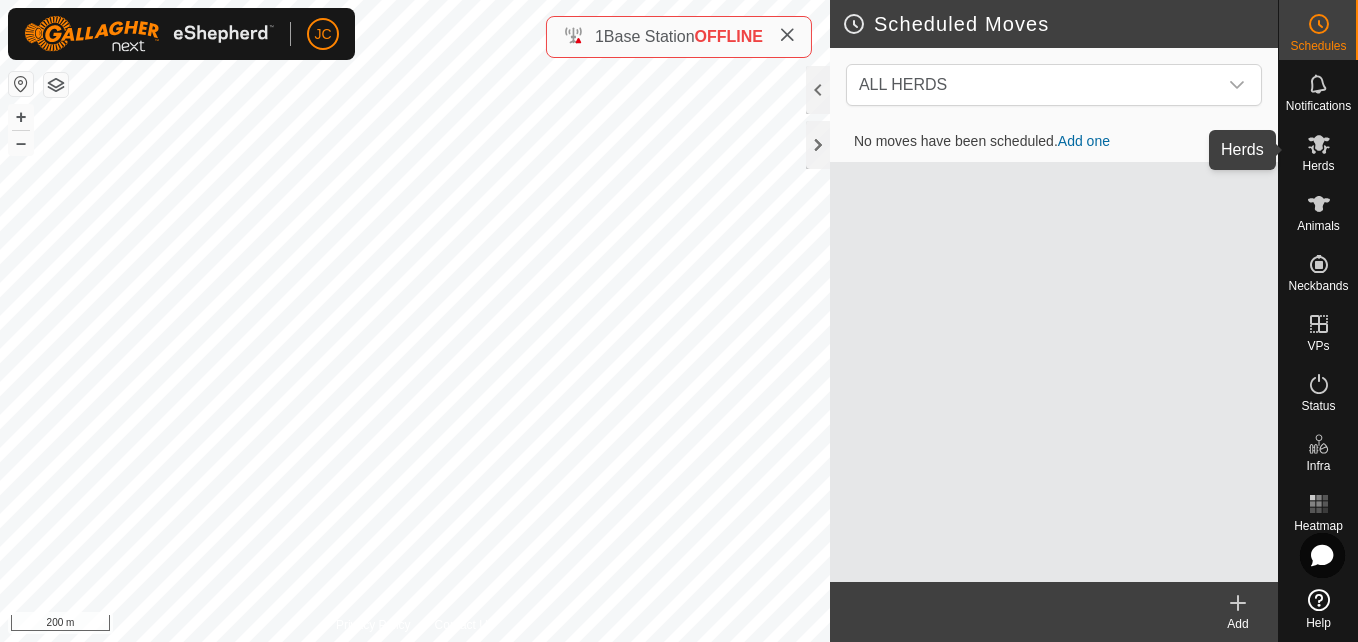 click 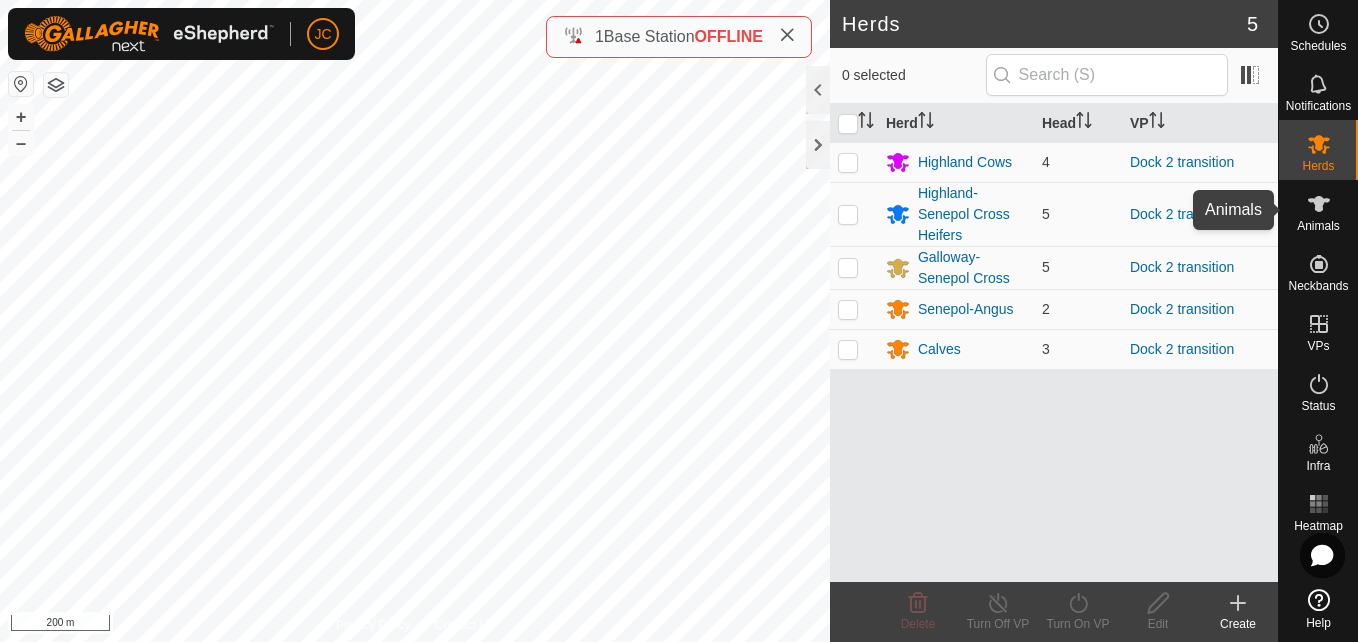 click on "Animals" at bounding box center (1318, 226) 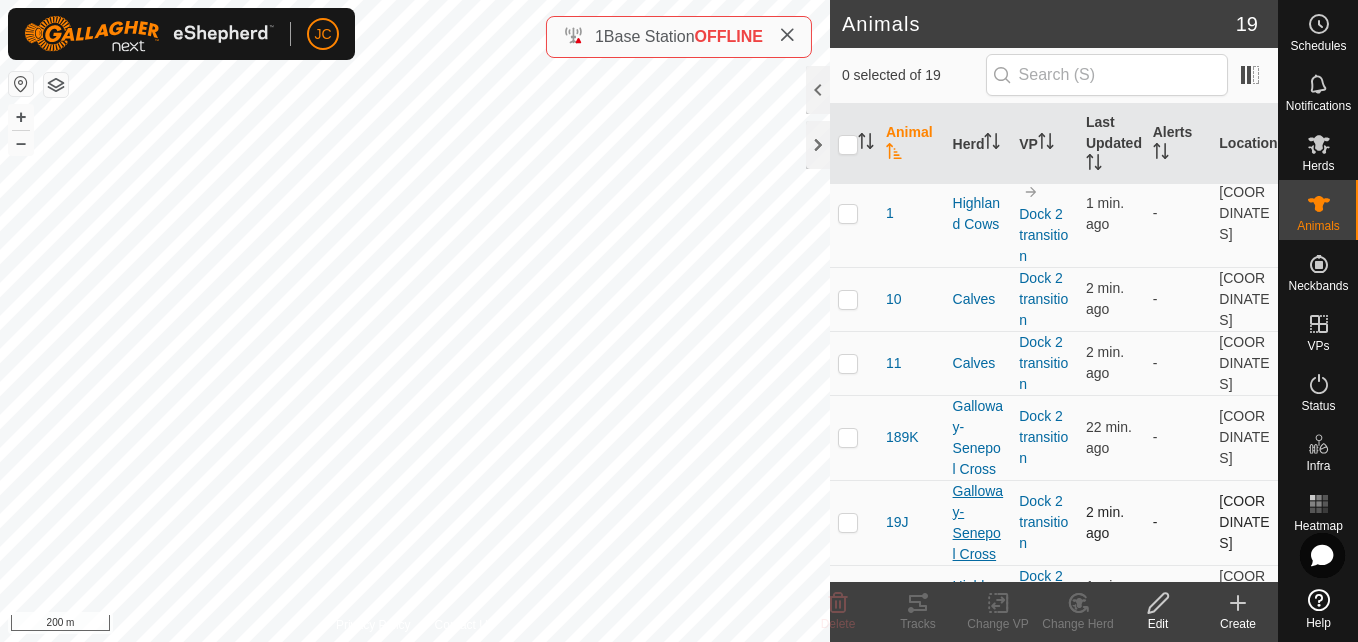 scroll, scrollTop: 0, scrollLeft: 0, axis: both 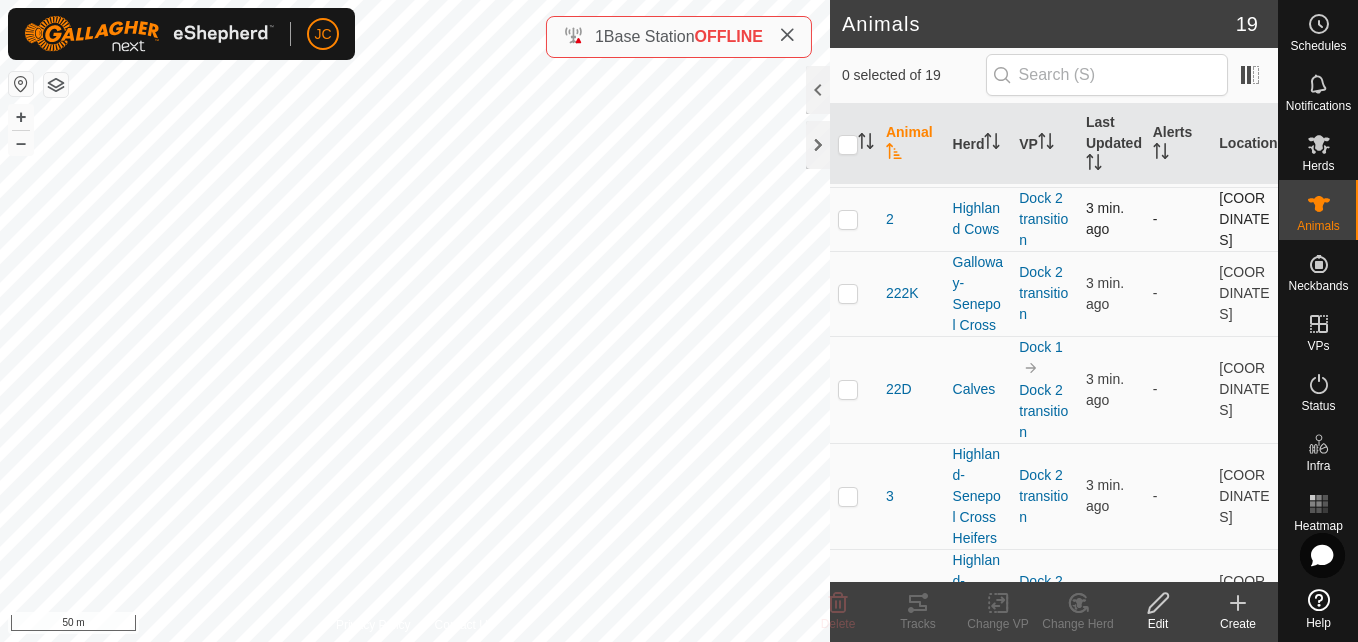 click on "[COORDINATES]" at bounding box center [1244, 219] 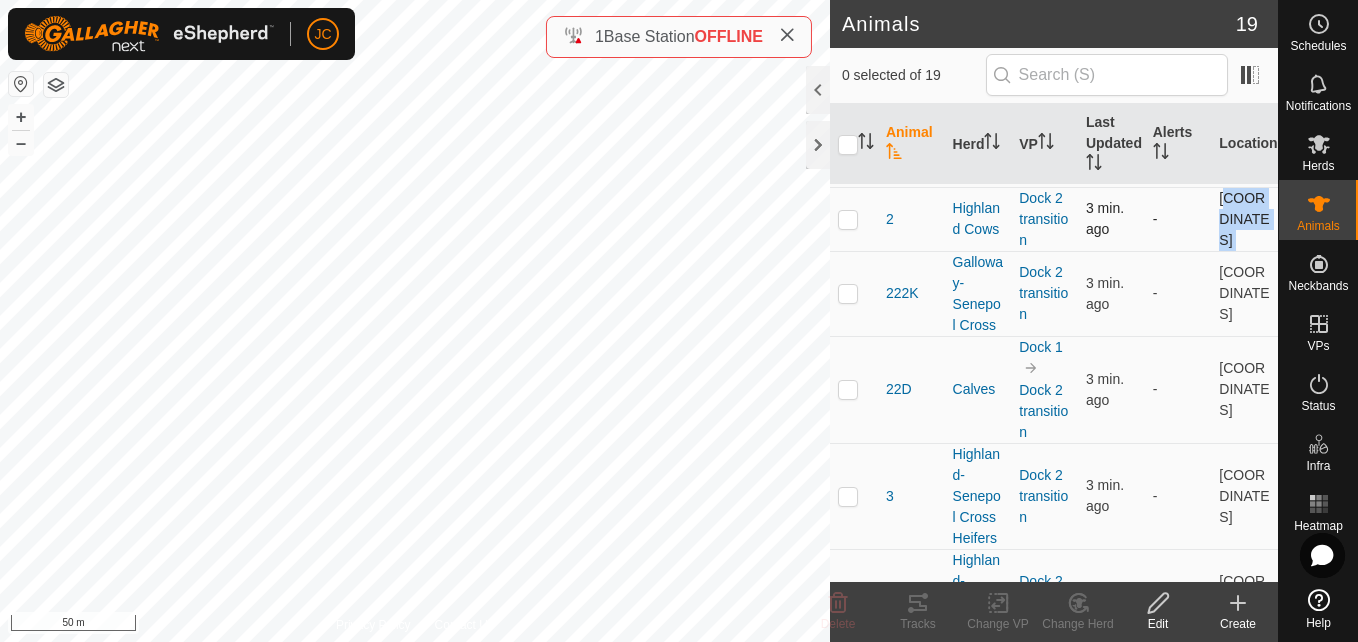 click on "[COORDINATES]" at bounding box center [1244, 219] 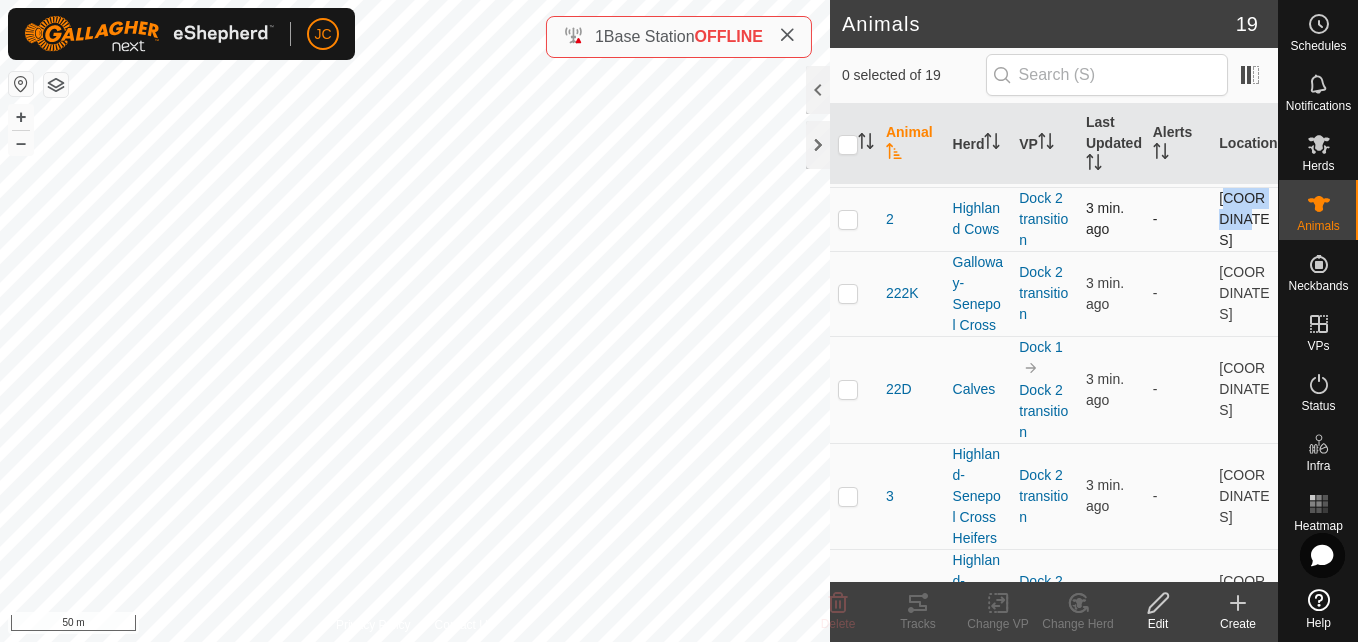 click on "[COORDINATES]" at bounding box center (1244, 219) 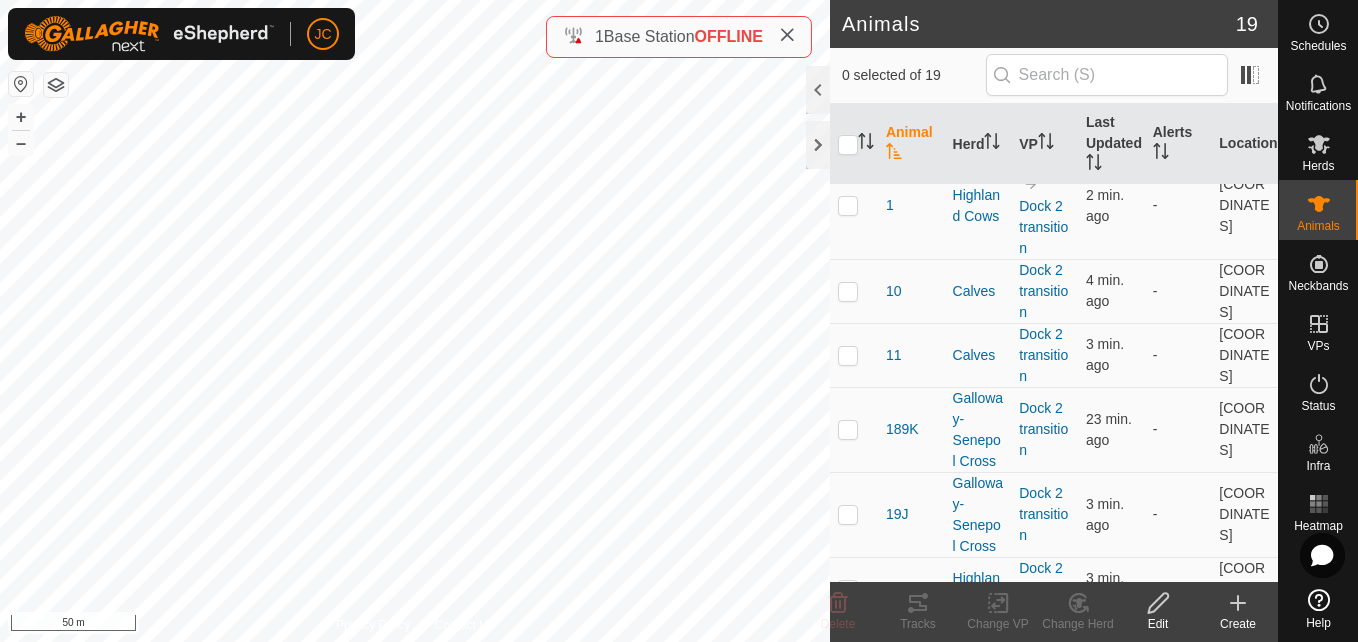 scroll, scrollTop: 0, scrollLeft: 0, axis: both 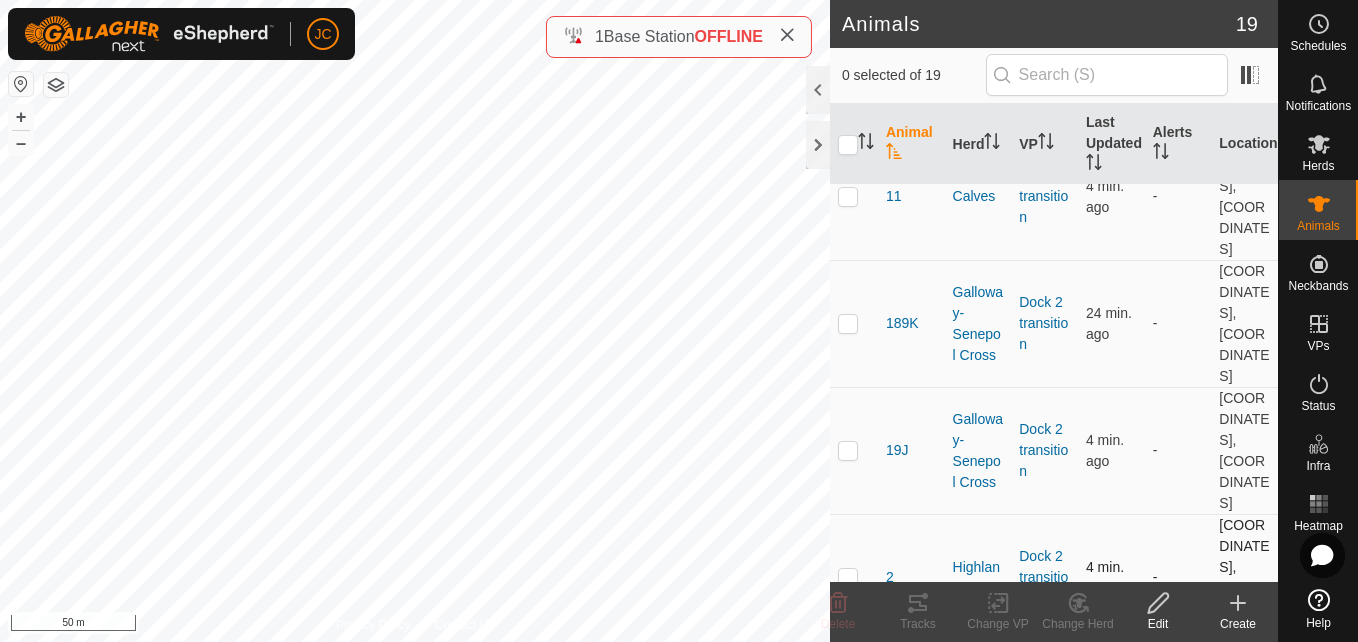 click on "52.36735, -121.53974" at bounding box center [1244, 577] 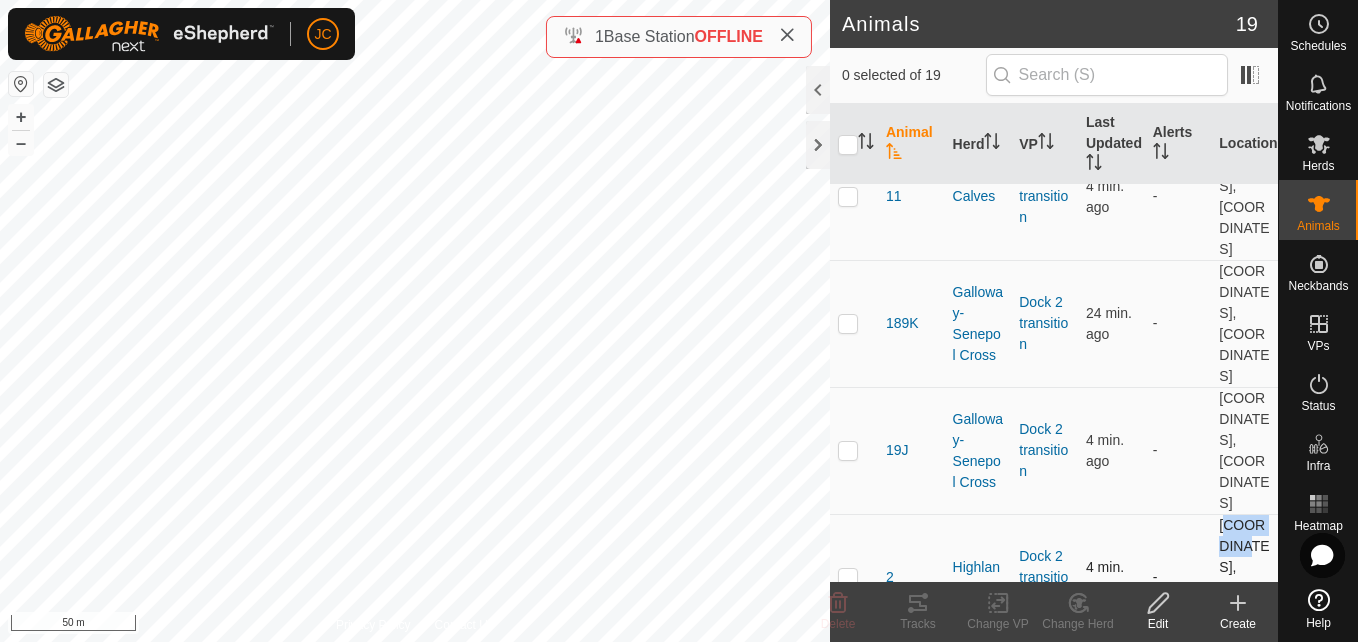 click on "[COORDINATES]" at bounding box center (1244, 577) 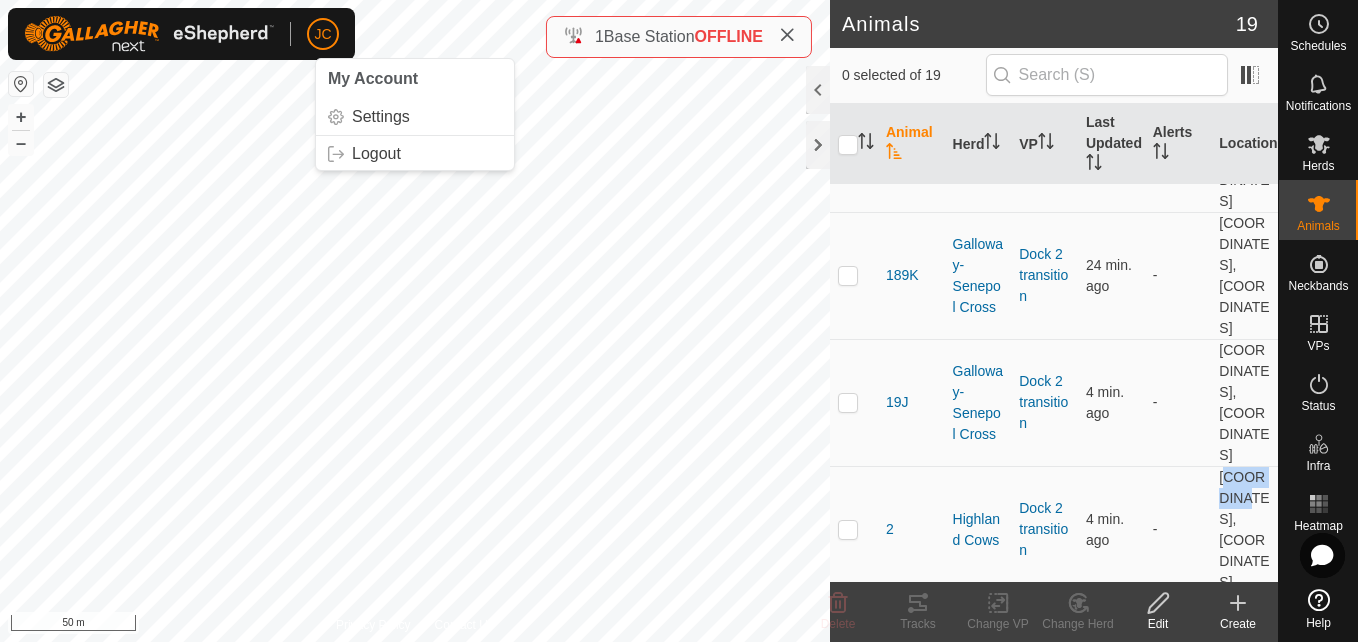 scroll, scrollTop: 350, scrollLeft: 0, axis: vertical 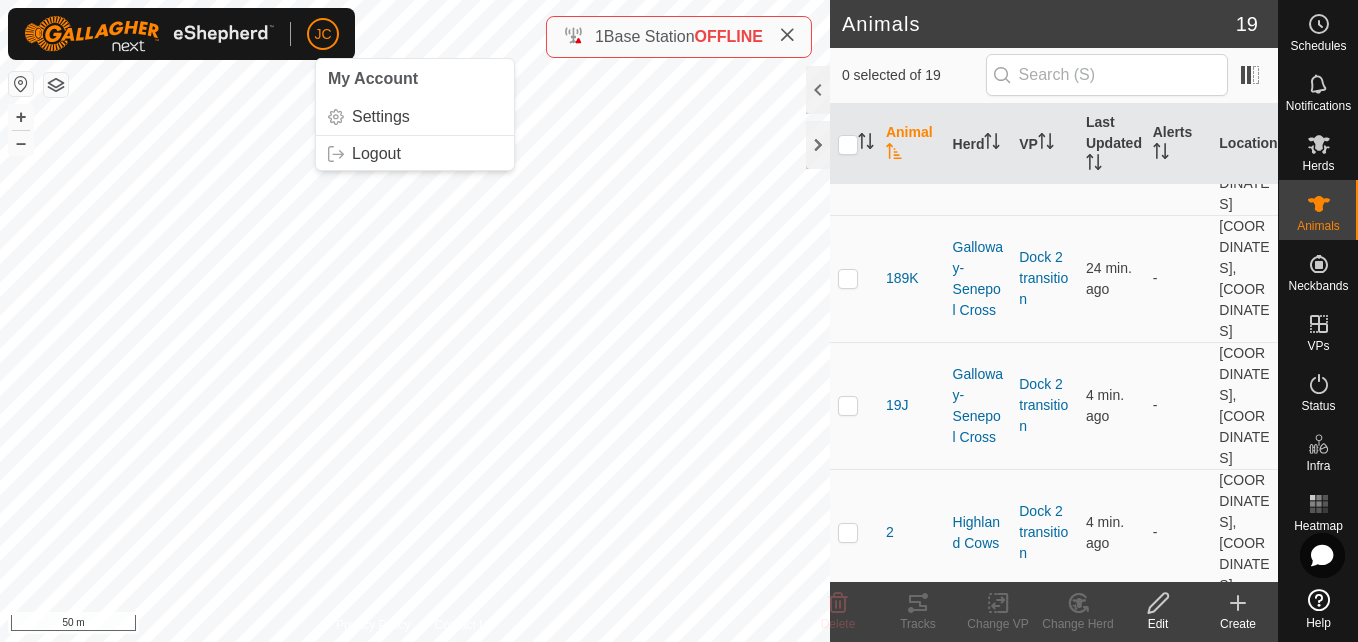 click on "[COORDINATES]" at bounding box center [1244, 659] 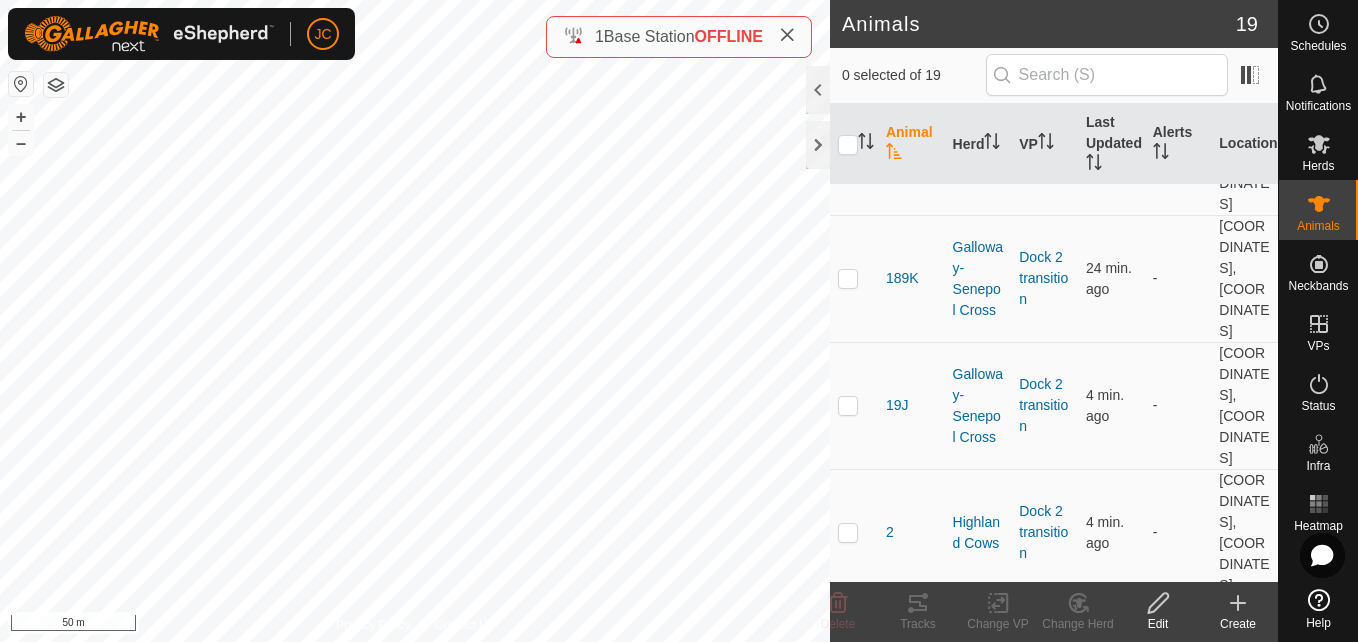 click on "[COORDINATES]" at bounding box center [1244, 659] 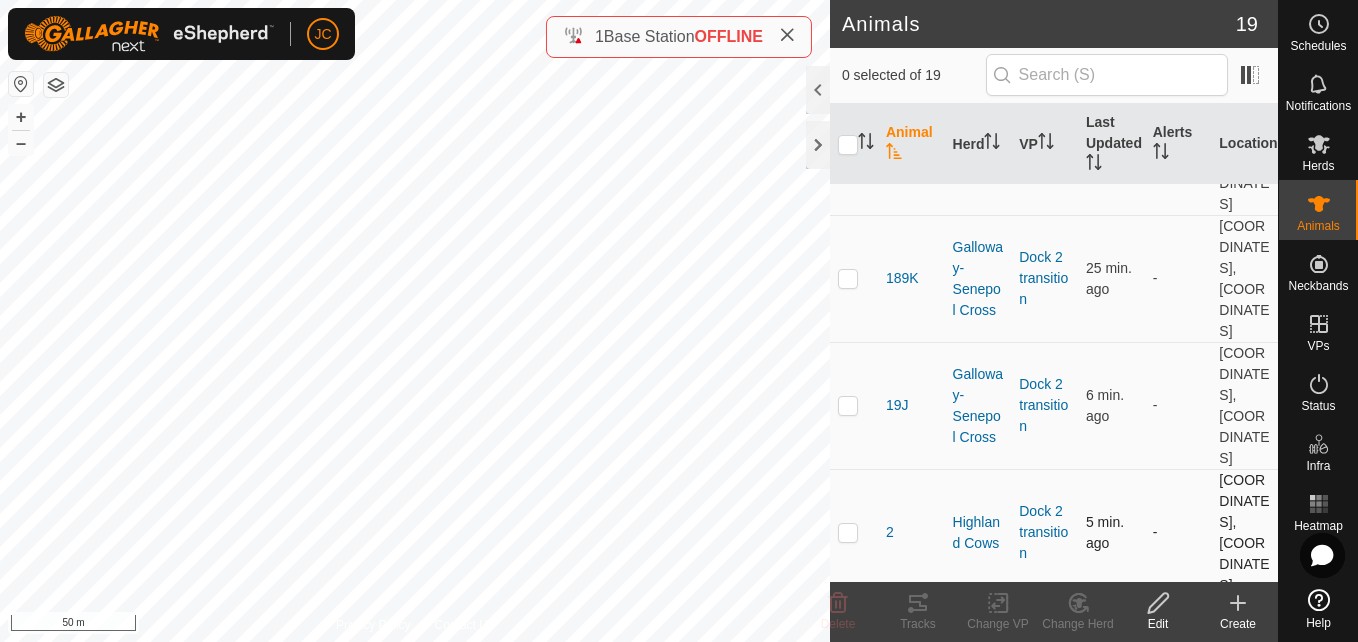 scroll, scrollTop: 0, scrollLeft: 0, axis: both 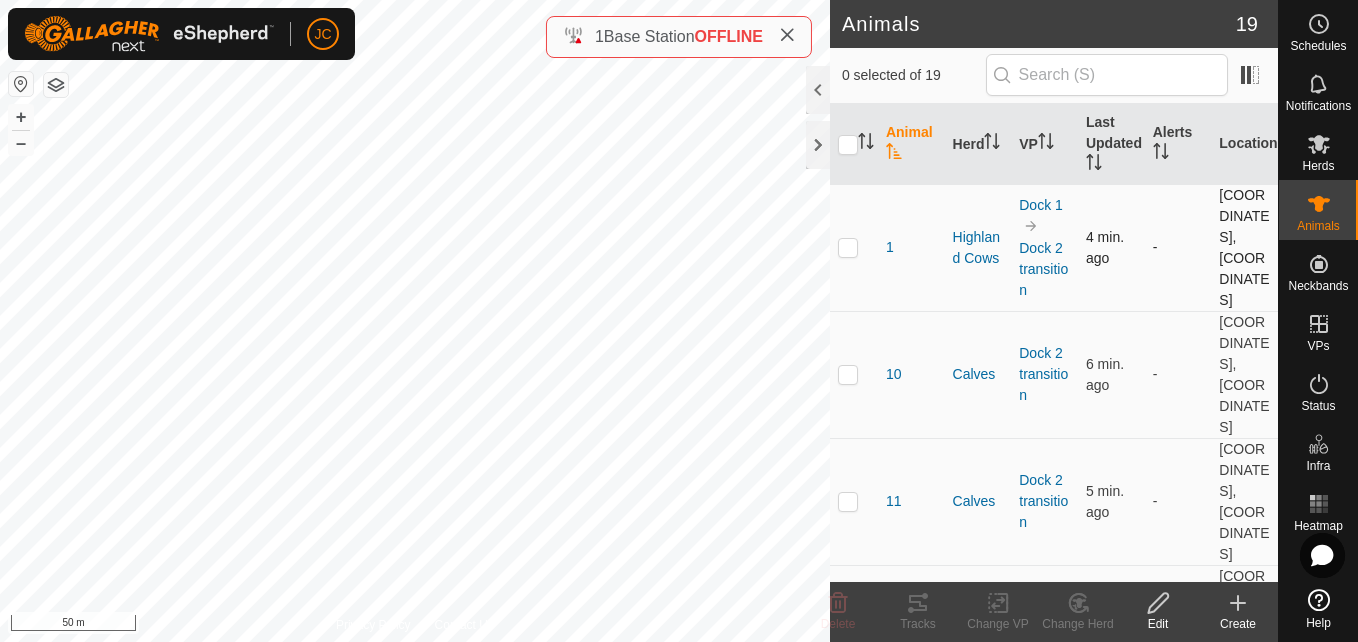 click on "[COORDINATES]" at bounding box center [1244, 247] 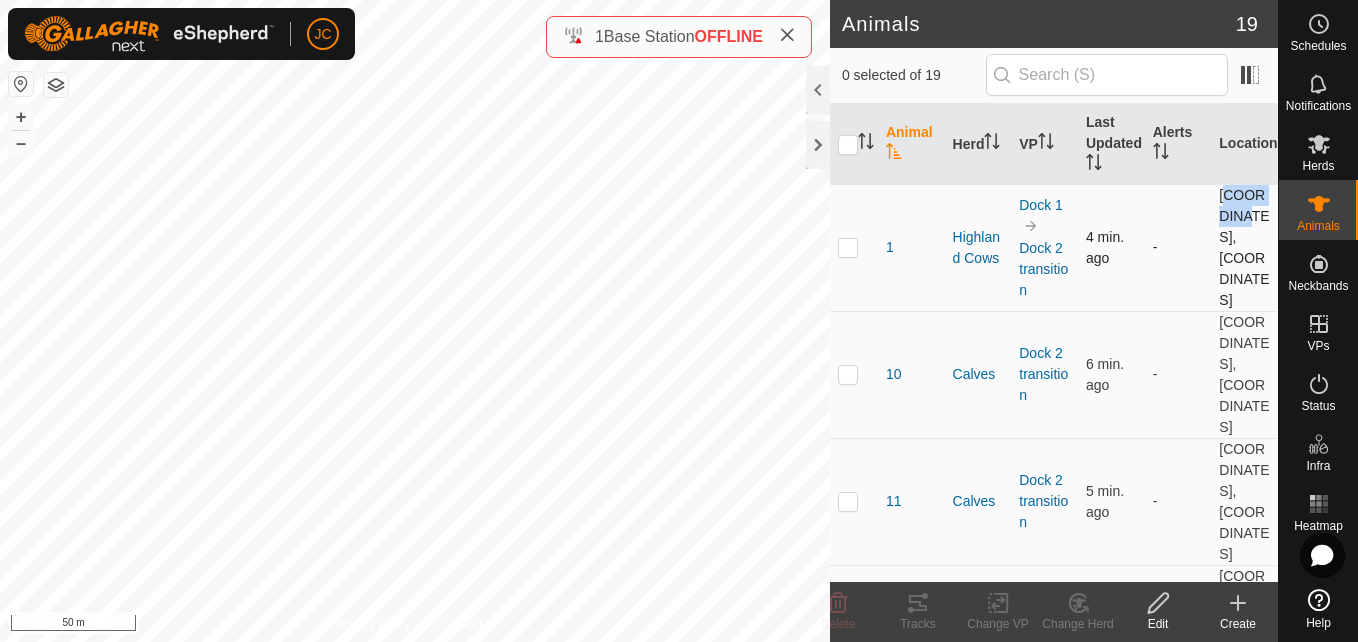 click on "52.36768, -121.5386" at bounding box center [1244, 247] 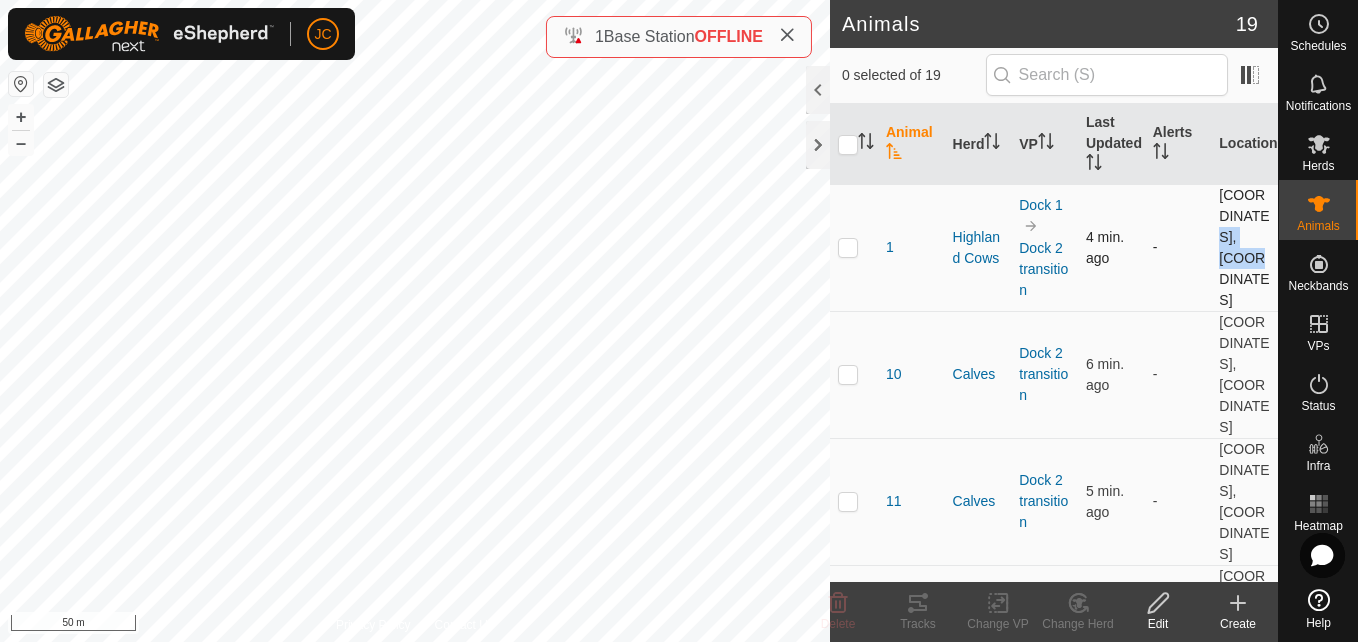 drag, startPoint x: 1201, startPoint y: 247, endPoint x: 1243, endPoint y: 271, distance: 48.373547 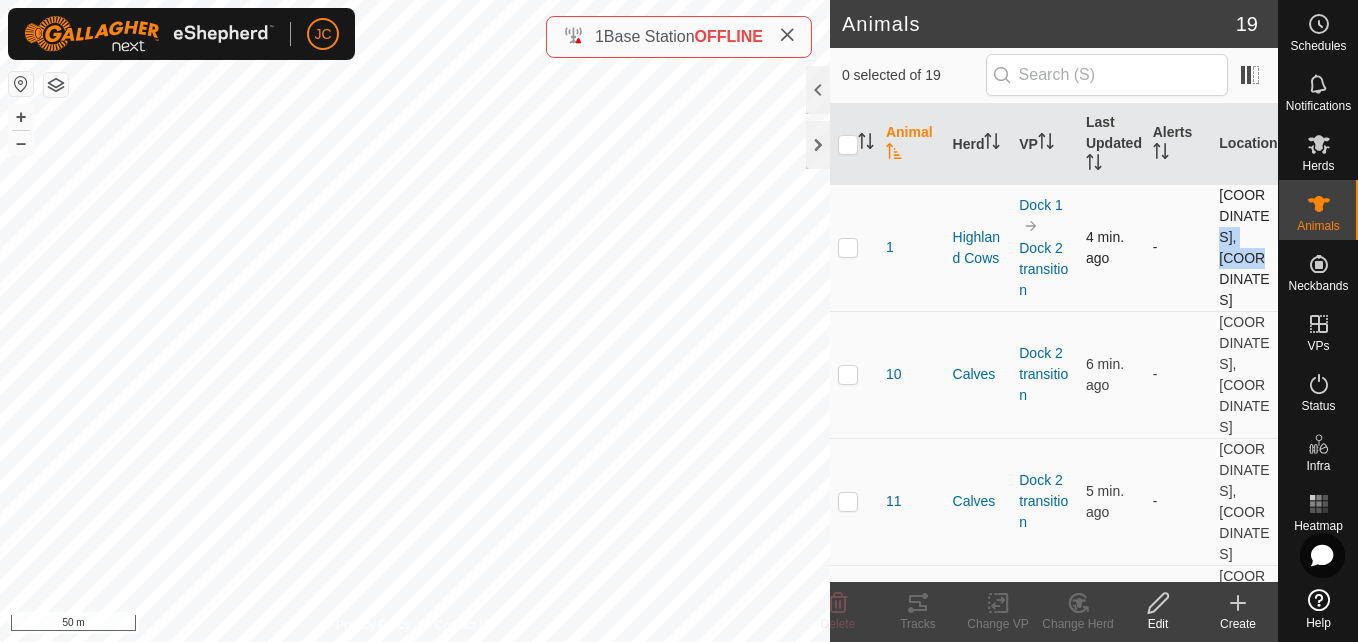 click on "52.36768, -121.5386" at bounding box center [1244, 247] 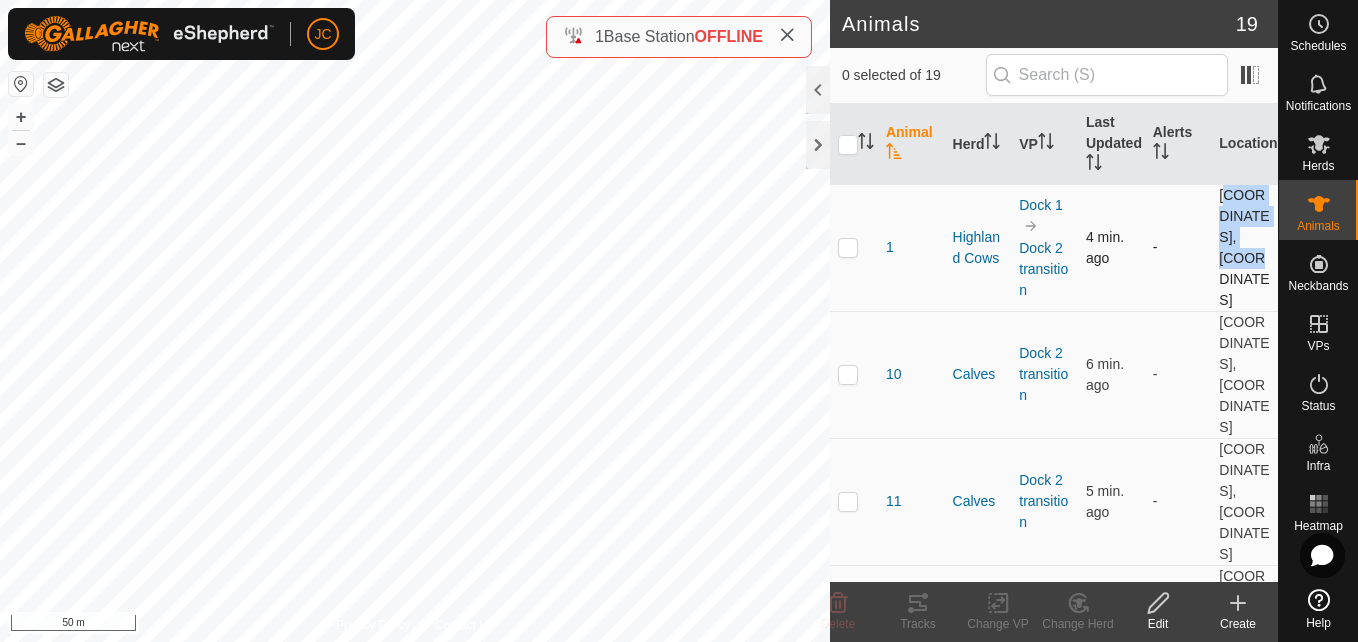 drag, startPoint x: 1206, startPoint y: 206, endPoint x: 1245, endPoint y: 262, distance: 68.24222 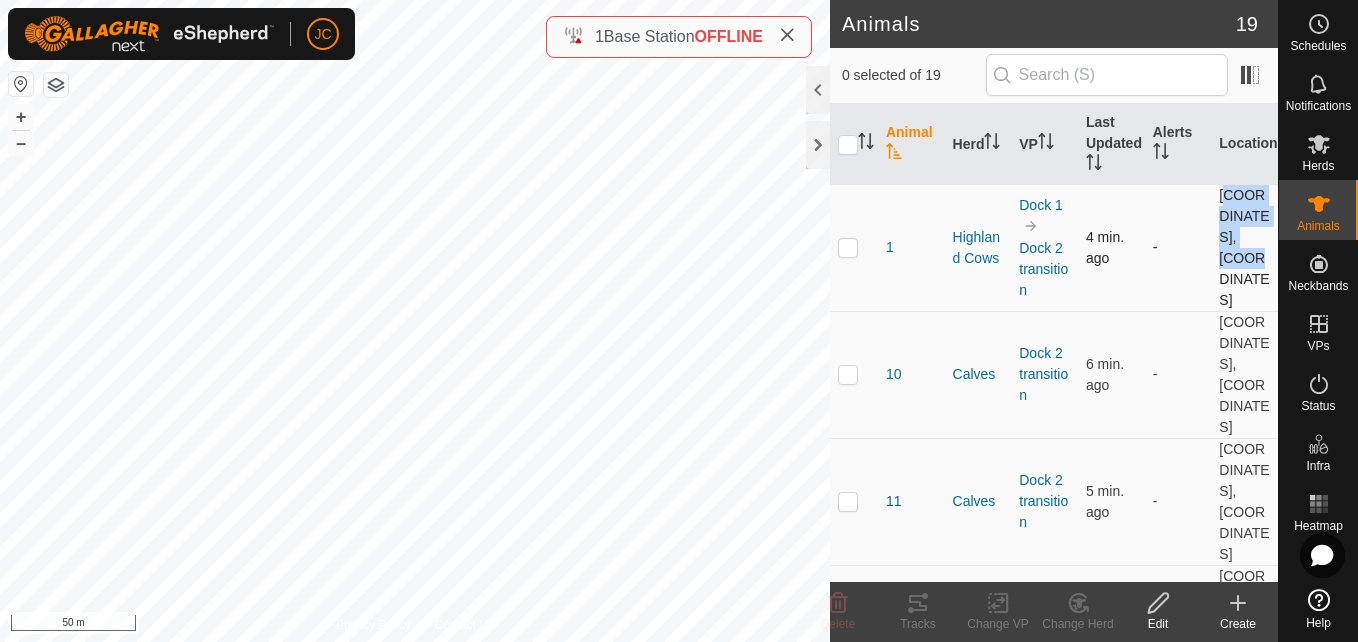 click on "52.36768, -121.5386" at bounding box center (1244, 247) 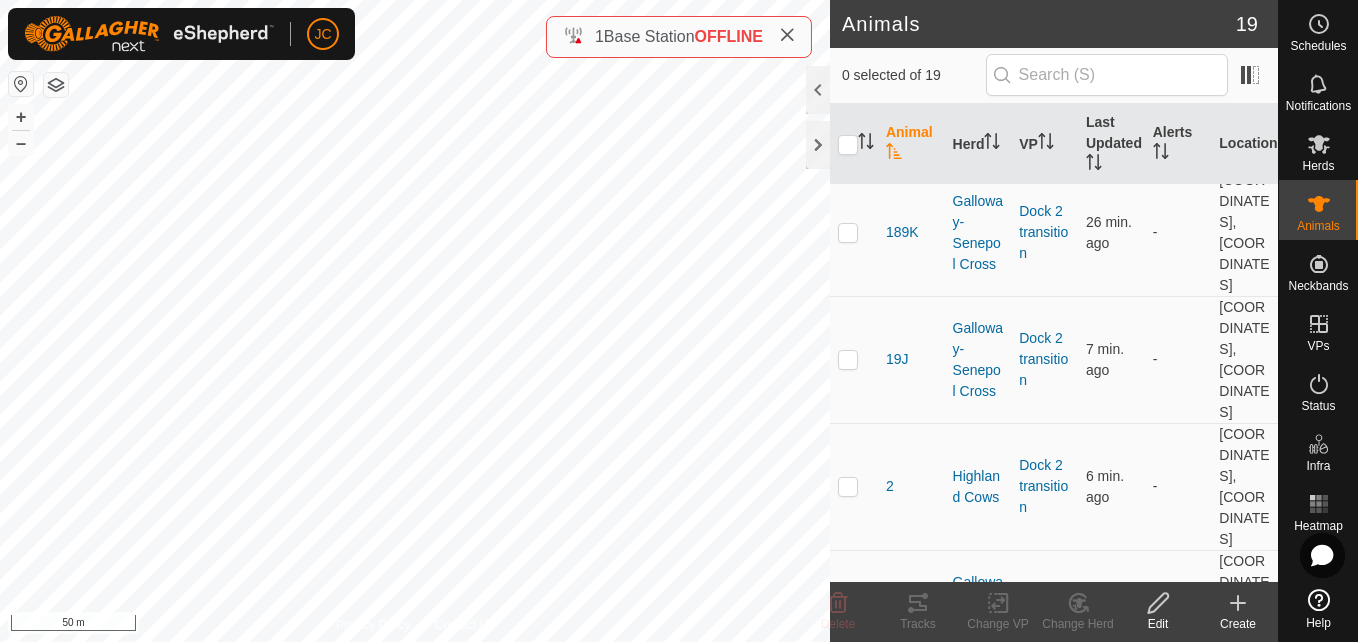 scroll, scrollTop: 395, scrollLeft: 0, axis: vertical 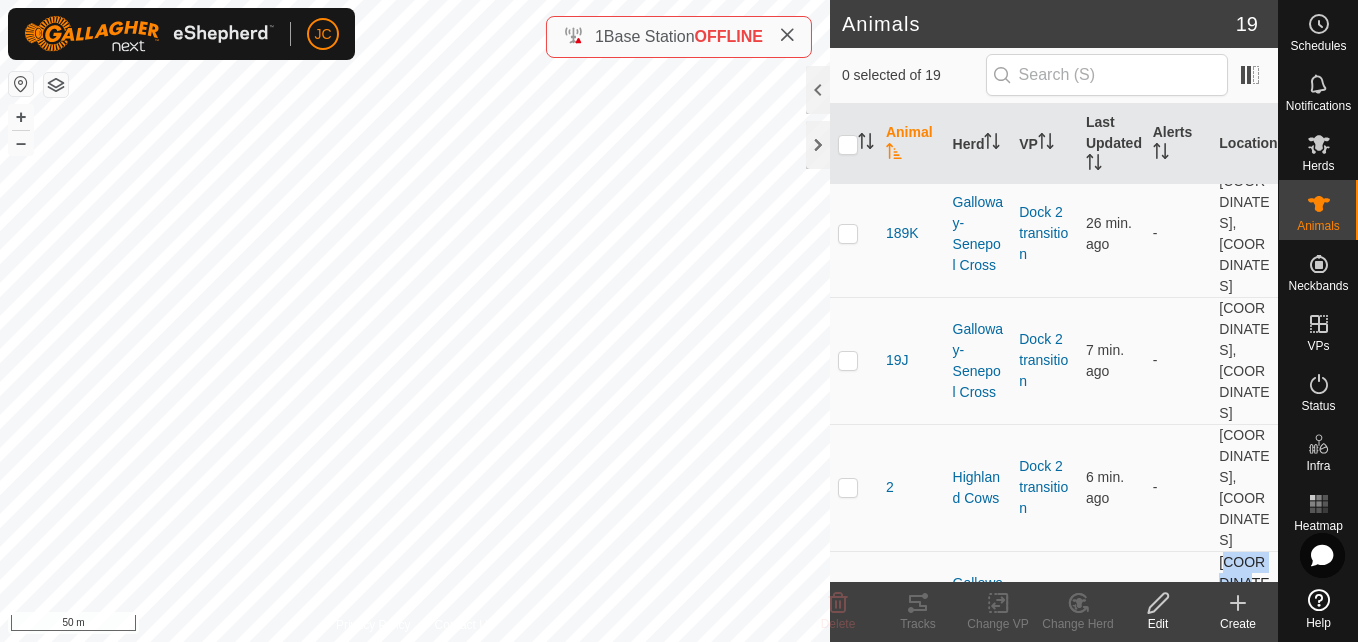 drag, startPoint x: 1201, startPoint y: 332, endPoint x: 1217, endPoint y: 361, distance: 33.12099 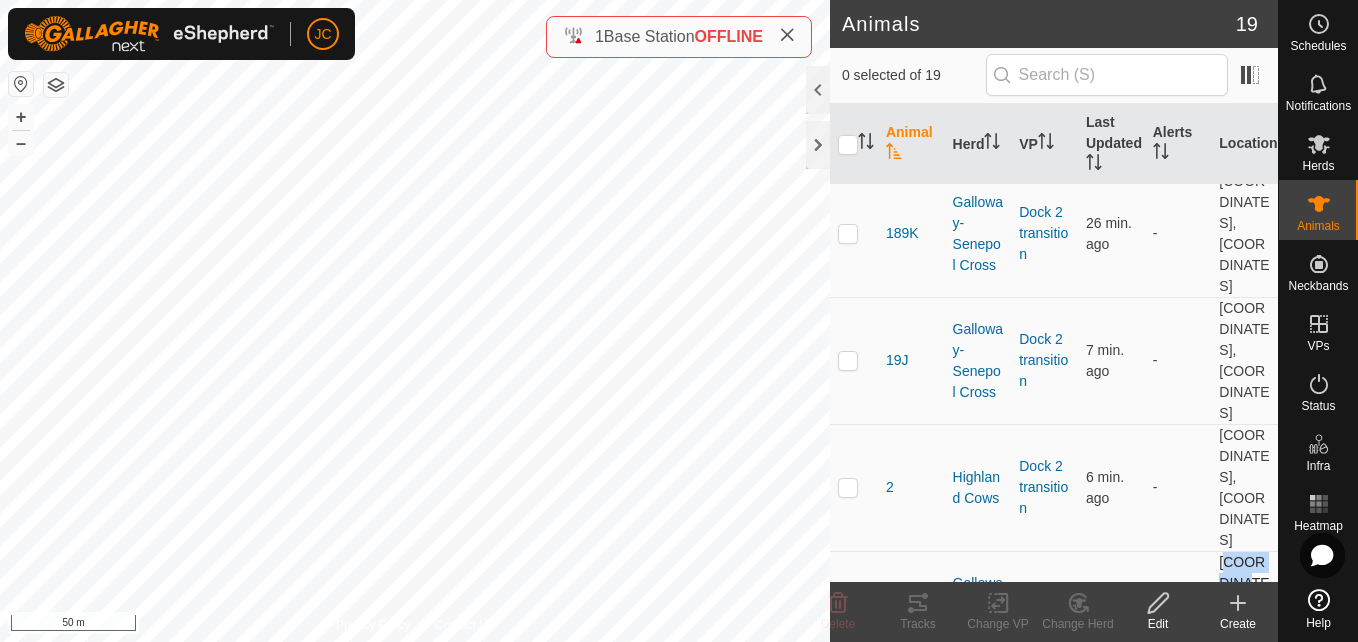 click on "52.3675, -121.53979" at bounding box center (1244, 614) 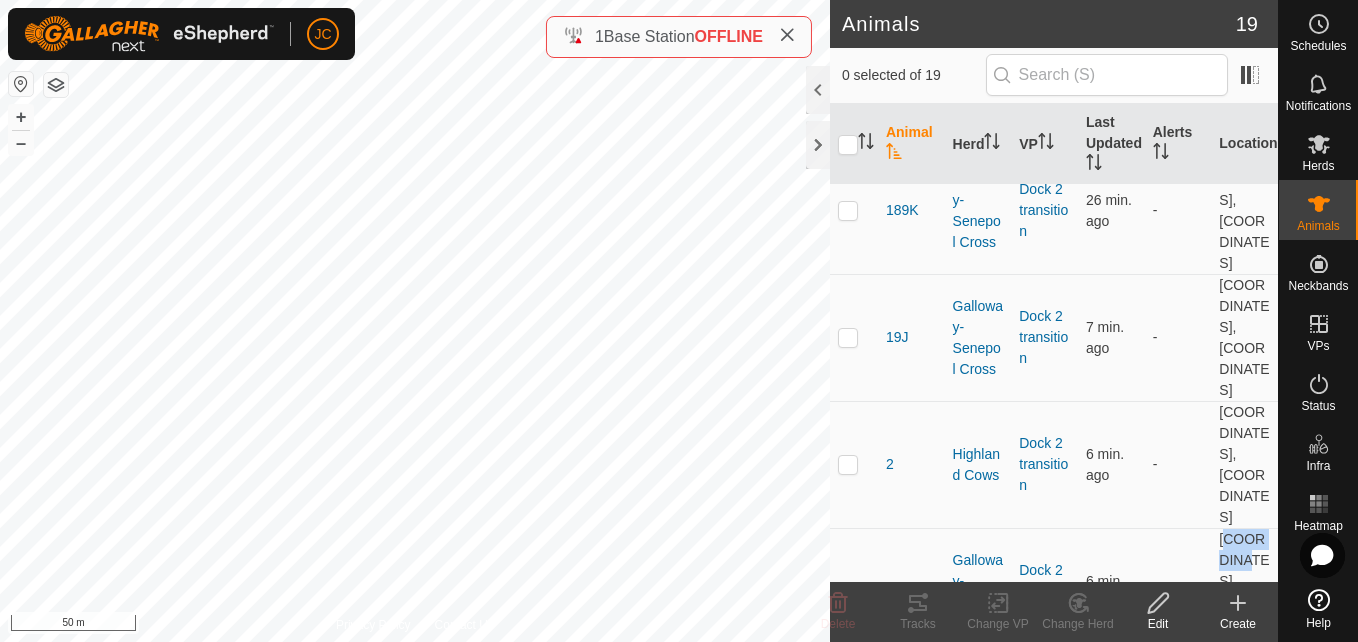 scroll, scrollTop: 419, scrollLeft: 0, axis: vertical 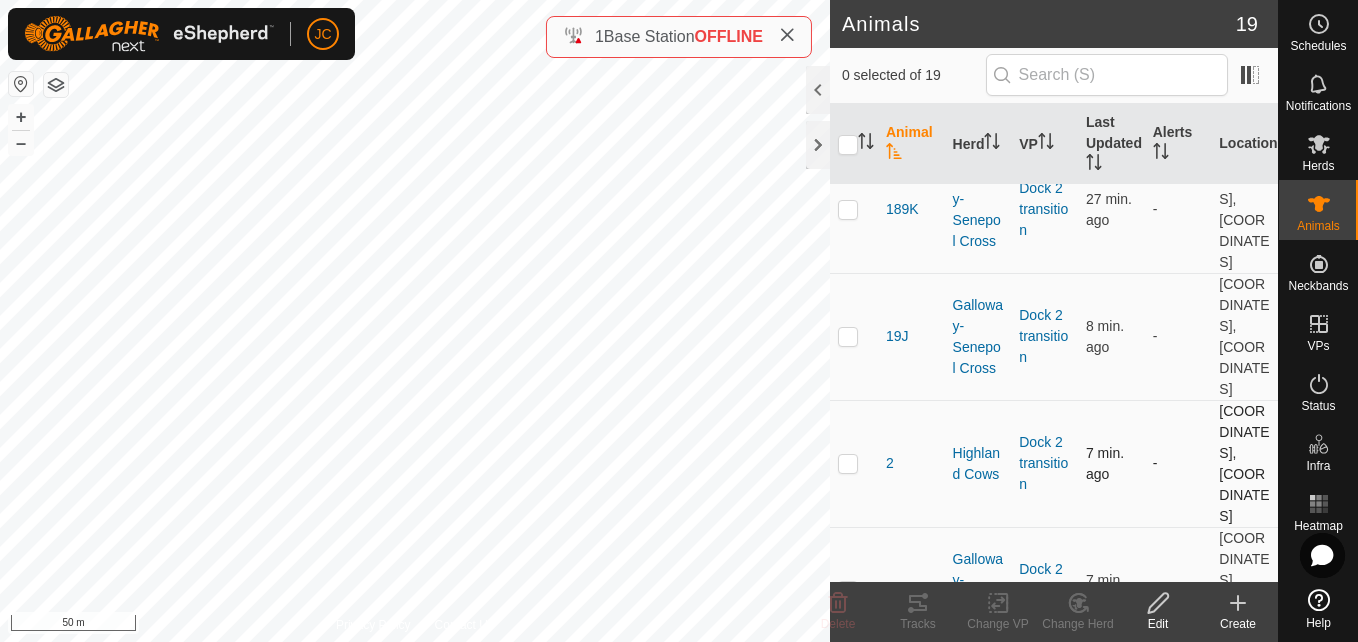 click at bounding box center (854, 463) 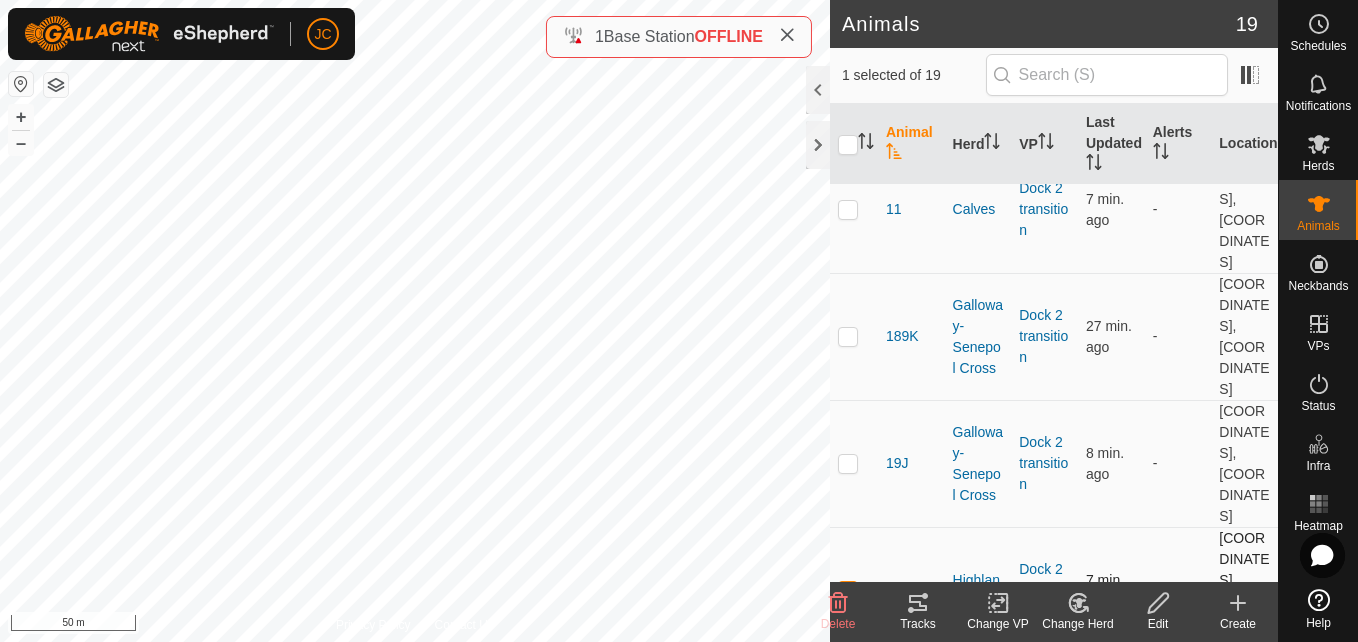 scroll, scrollTop: 293, scrollLeft: 0, axis: vertical 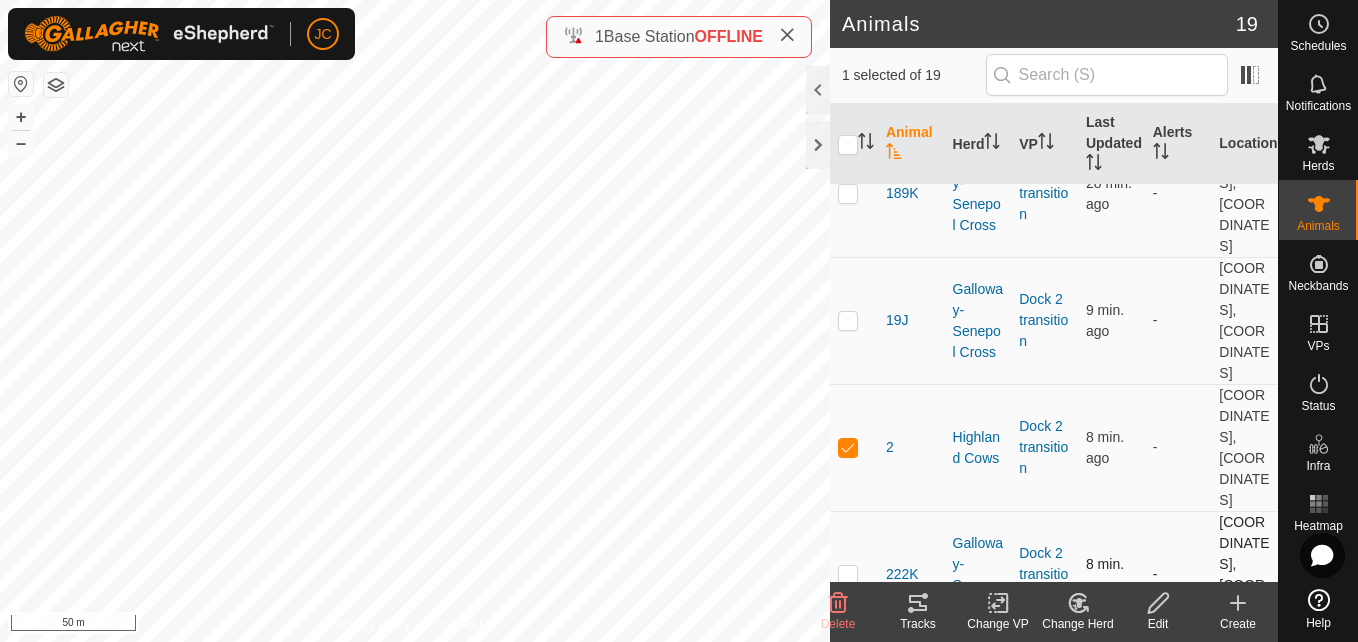click on "52.3675, -121.53979" at bounding box center [1244, 574] 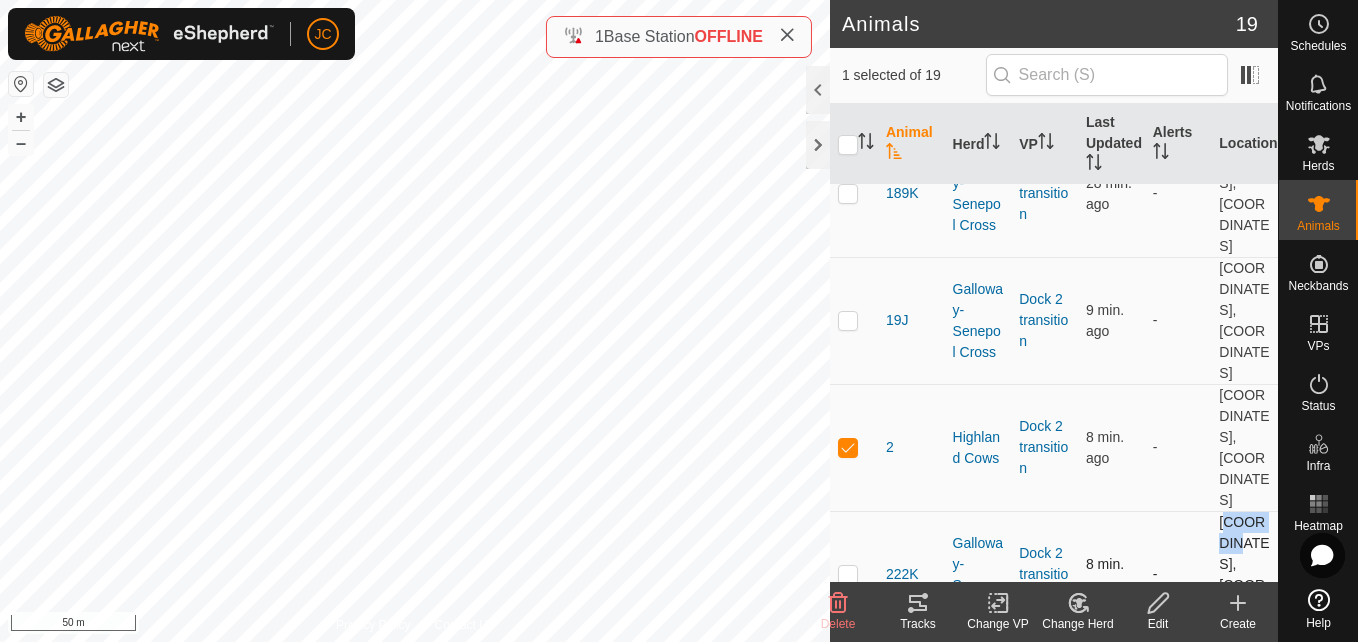 click on "52.3675, -121.53979" at bounding box center [1244, 574] 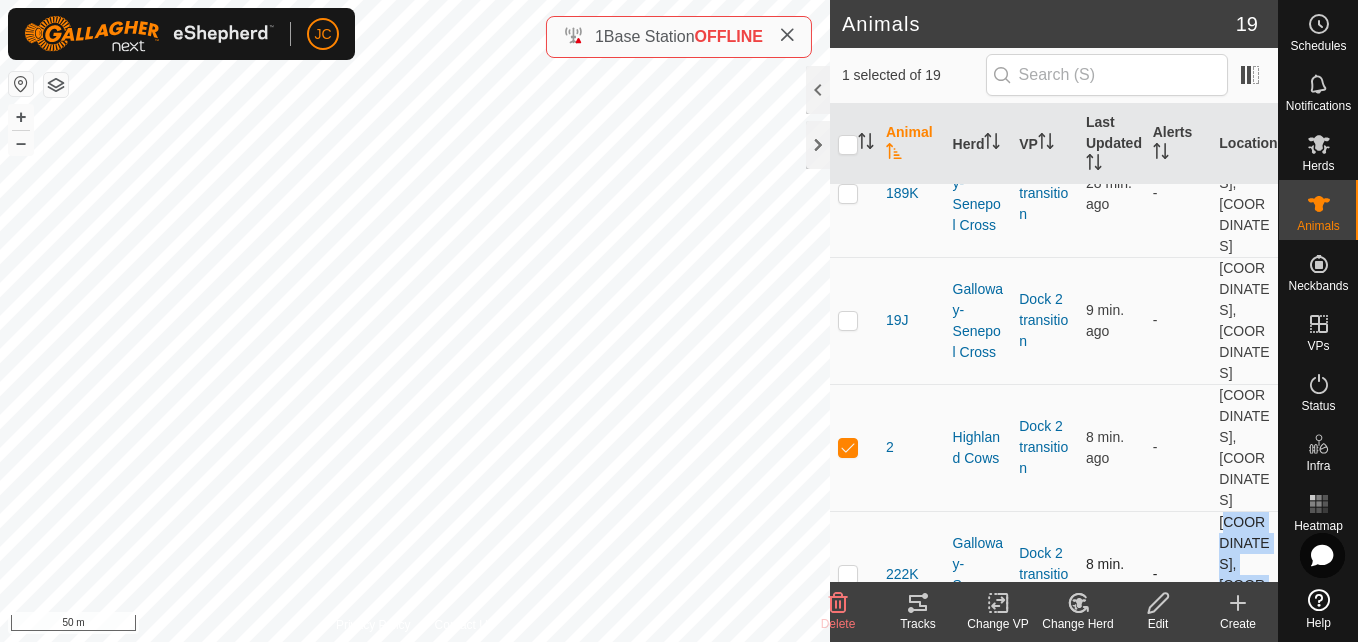 click on "52.3675, -121.53979" at bounding box center [1244, 574] 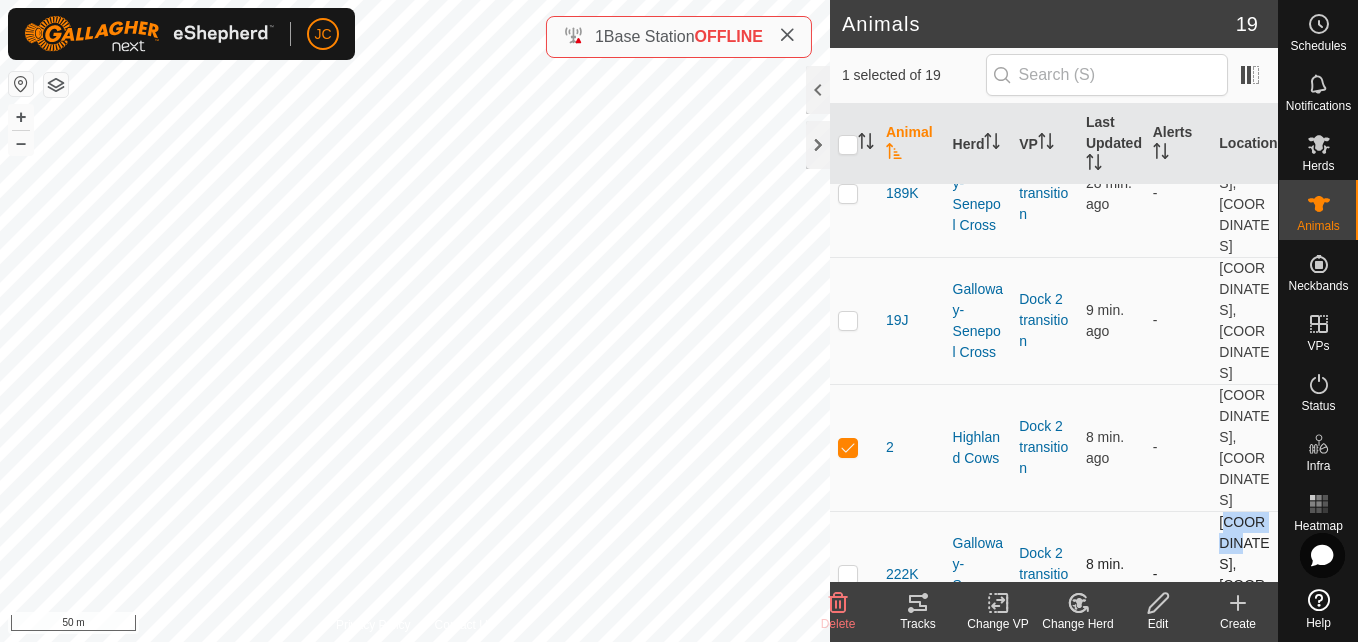click on "52.3675, -121.53979" at bounding box center [1244, 574] 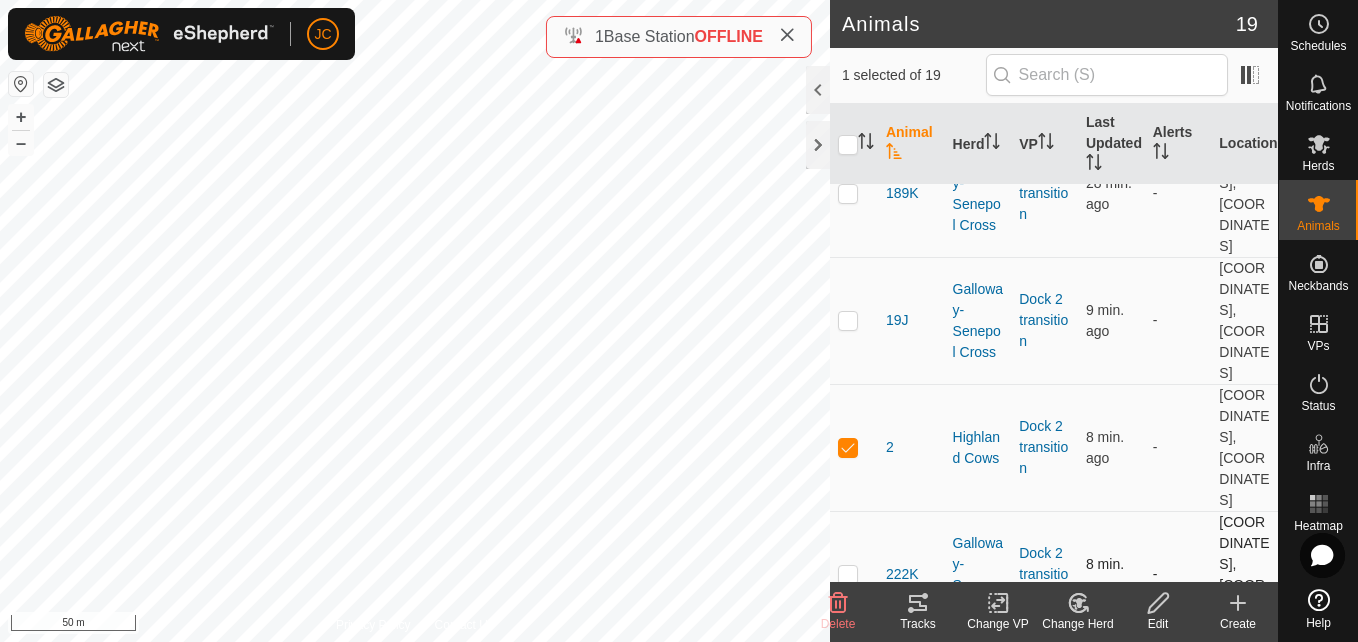 click on "52.3675, -121.53979" at bounding box center (1244, 574) 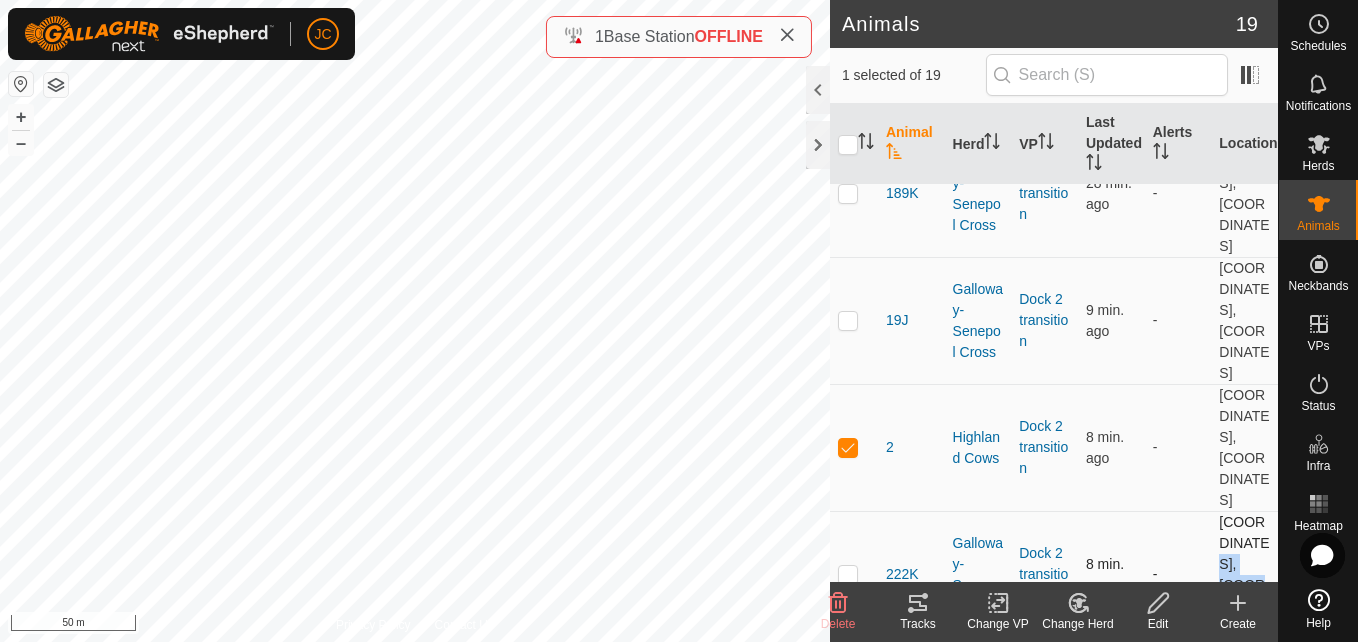 click on "52.3675, -121.53979" at bounding box center [1244, 574] 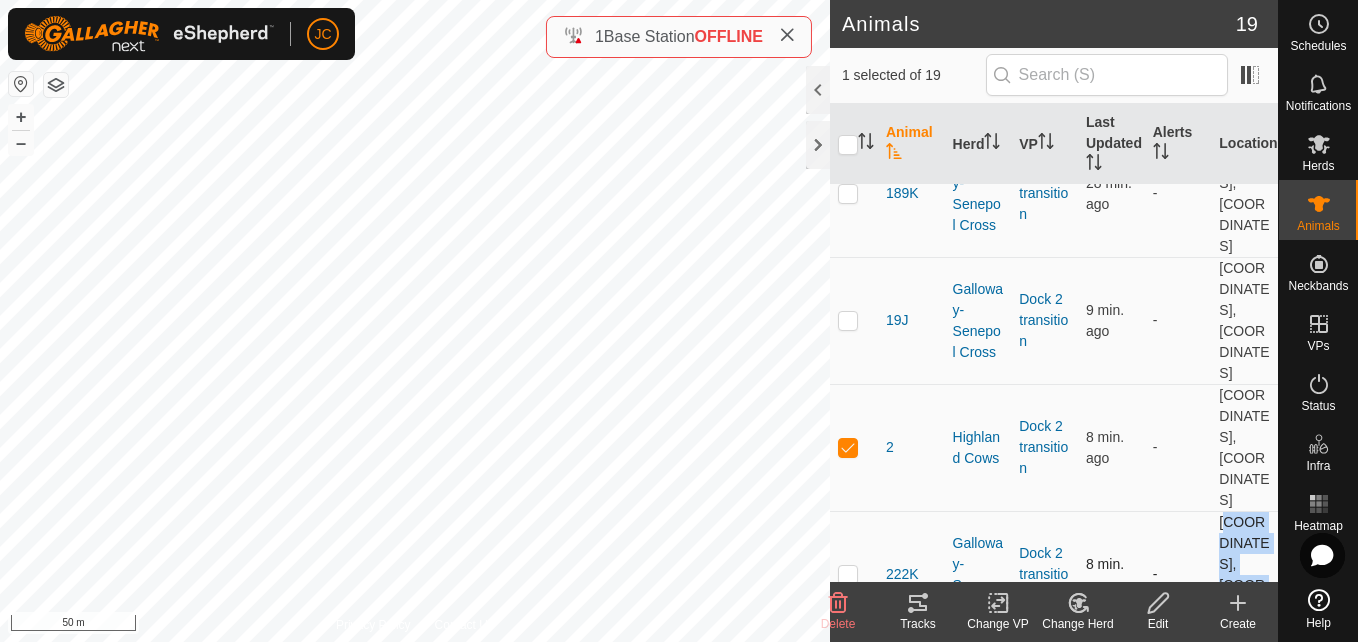 click on "52.3675, -121.53979" at bounding box center (1244, 574) 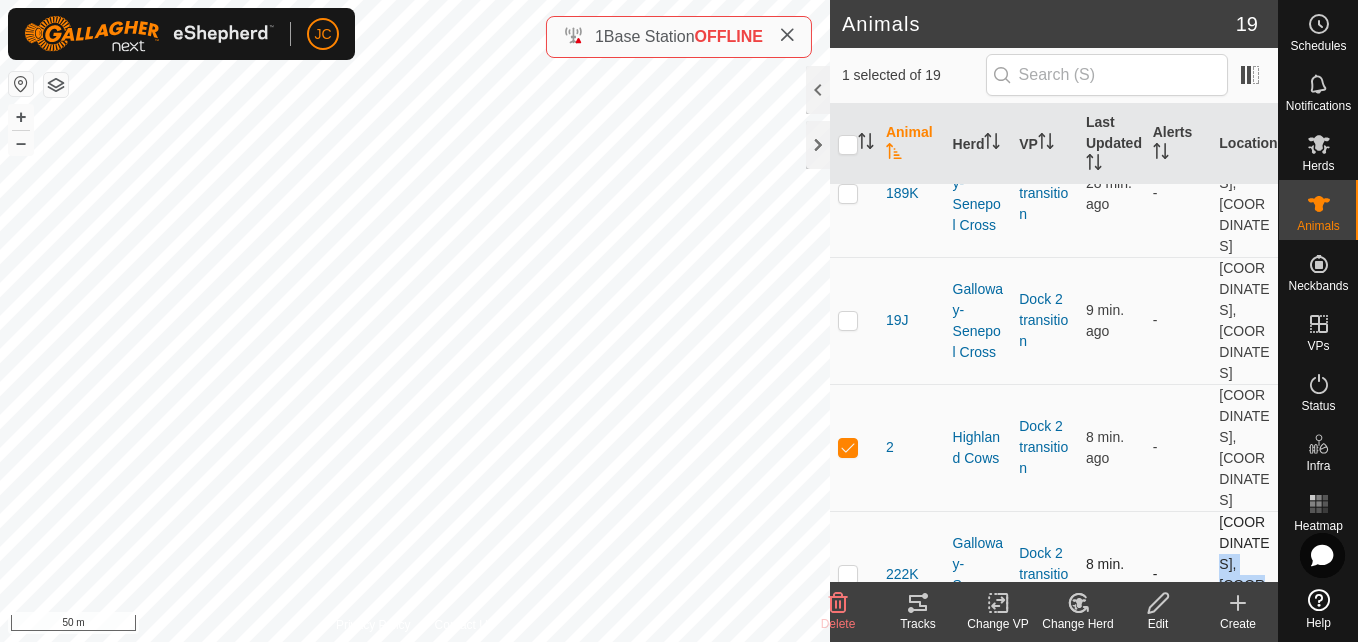 click on "52.3675, -121.53979" at bounding box center [1244, 574] 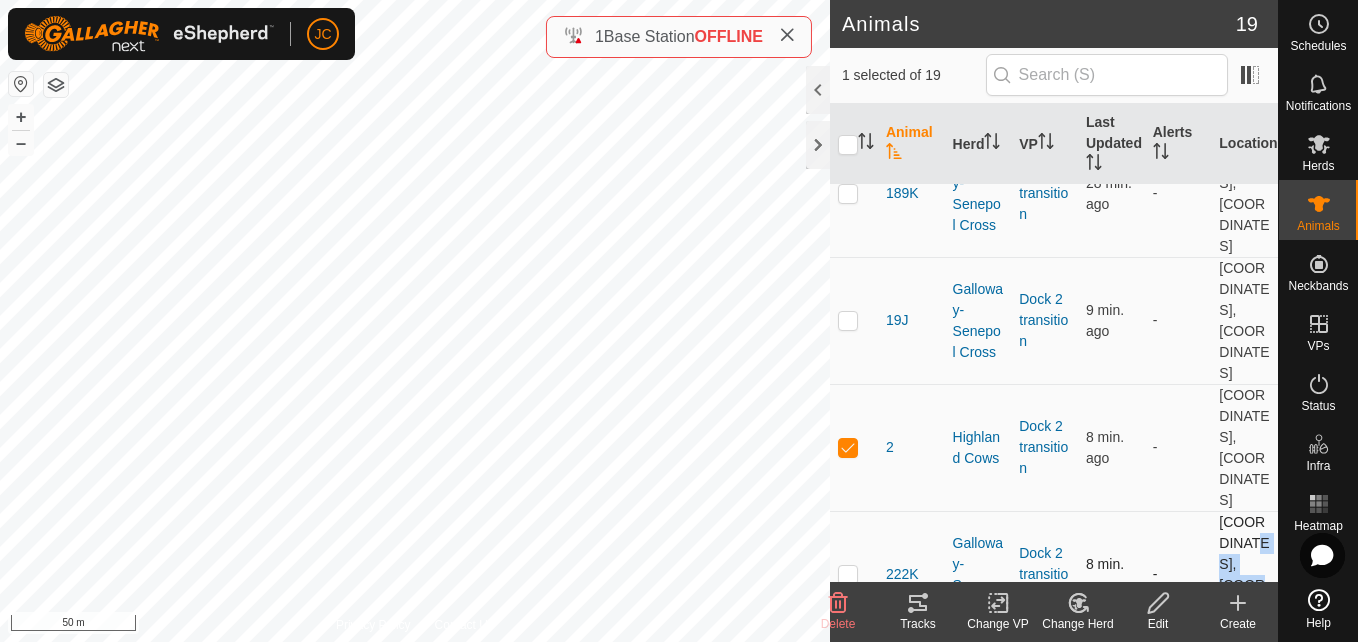 drag, startPoint x: 1231, startPoint y: 352, endPoint x: 1204, endPoint y: 336, distance: 31.38471 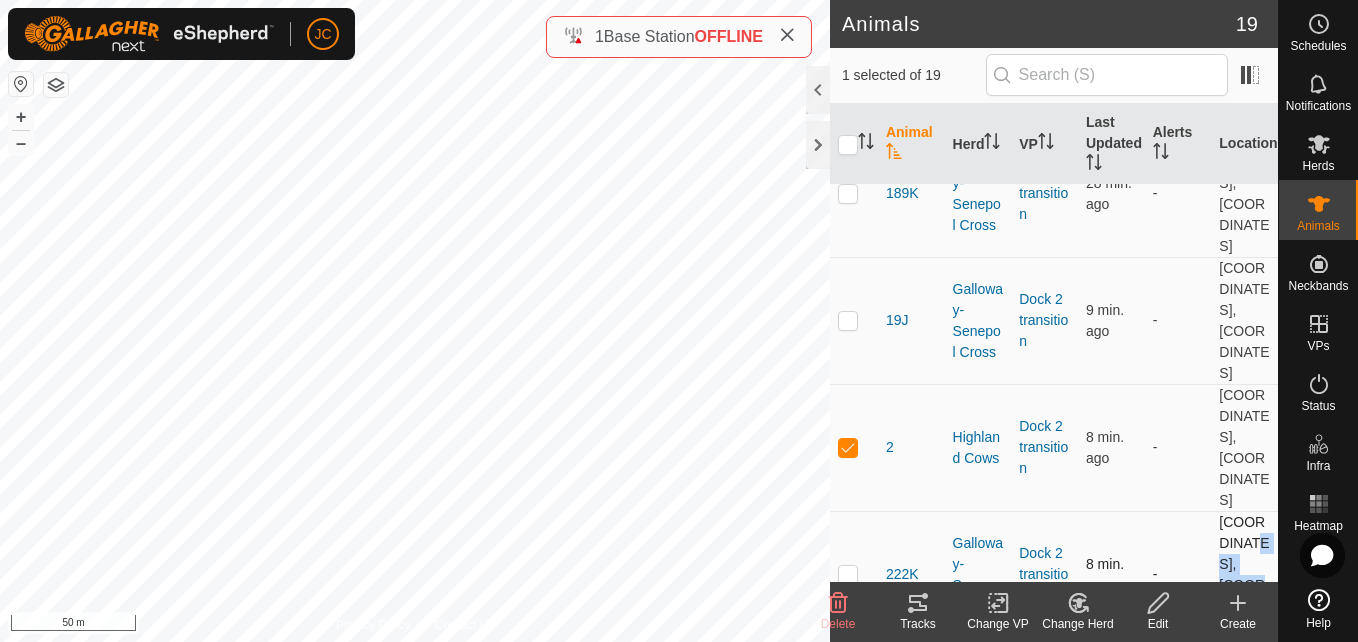 click on "52.3675, -121.53979" at bounding box center [1244, 574] 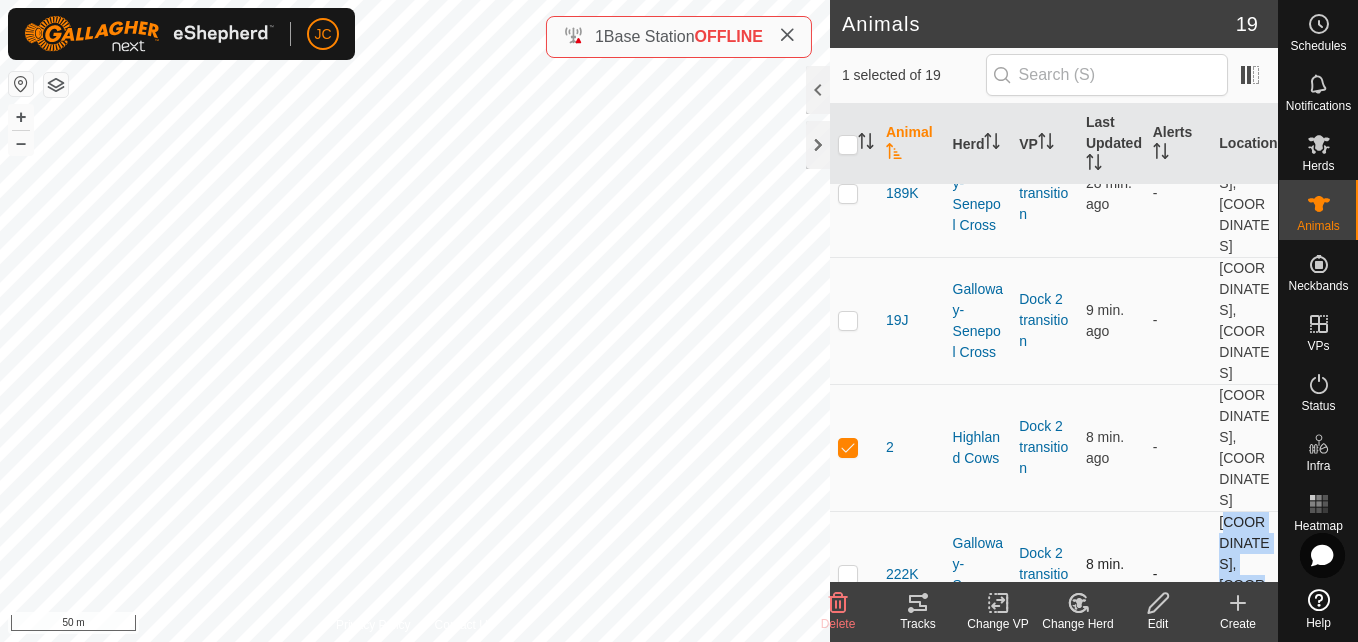 drag, startPoint x: 1205, startPoint y: 290, endPoint x: 1251, endPoint y: 349, distance: 74.8131 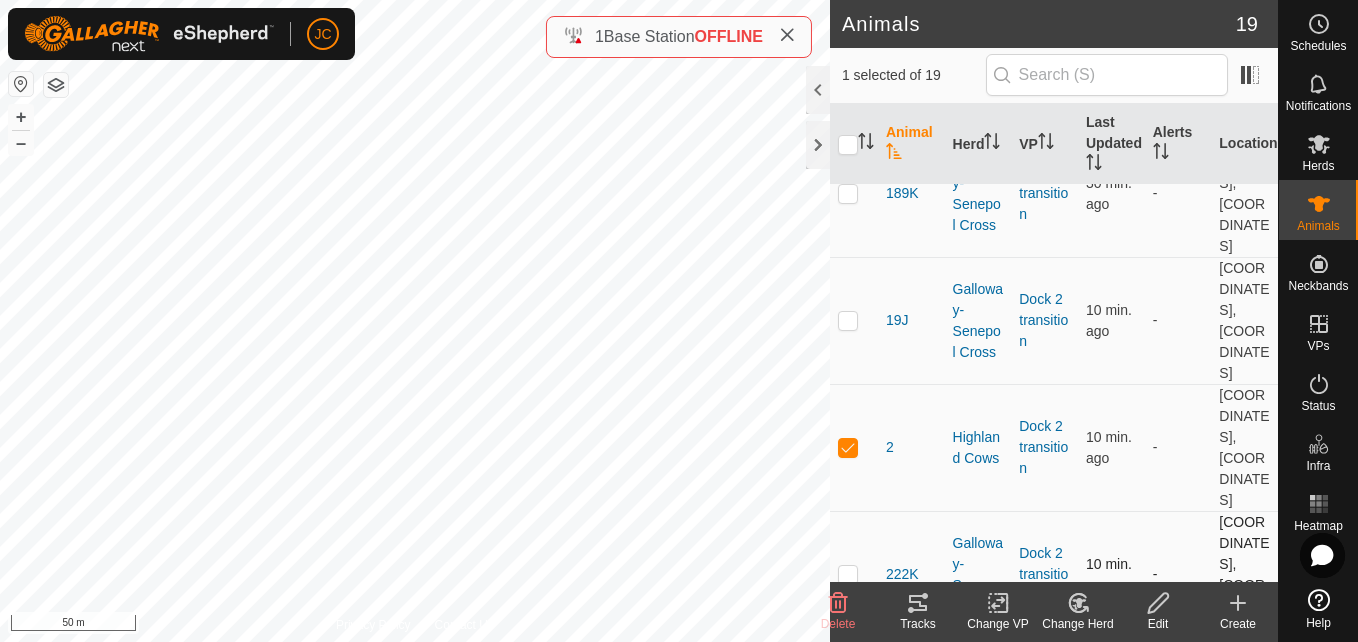 click at bounding box center (848, 574) 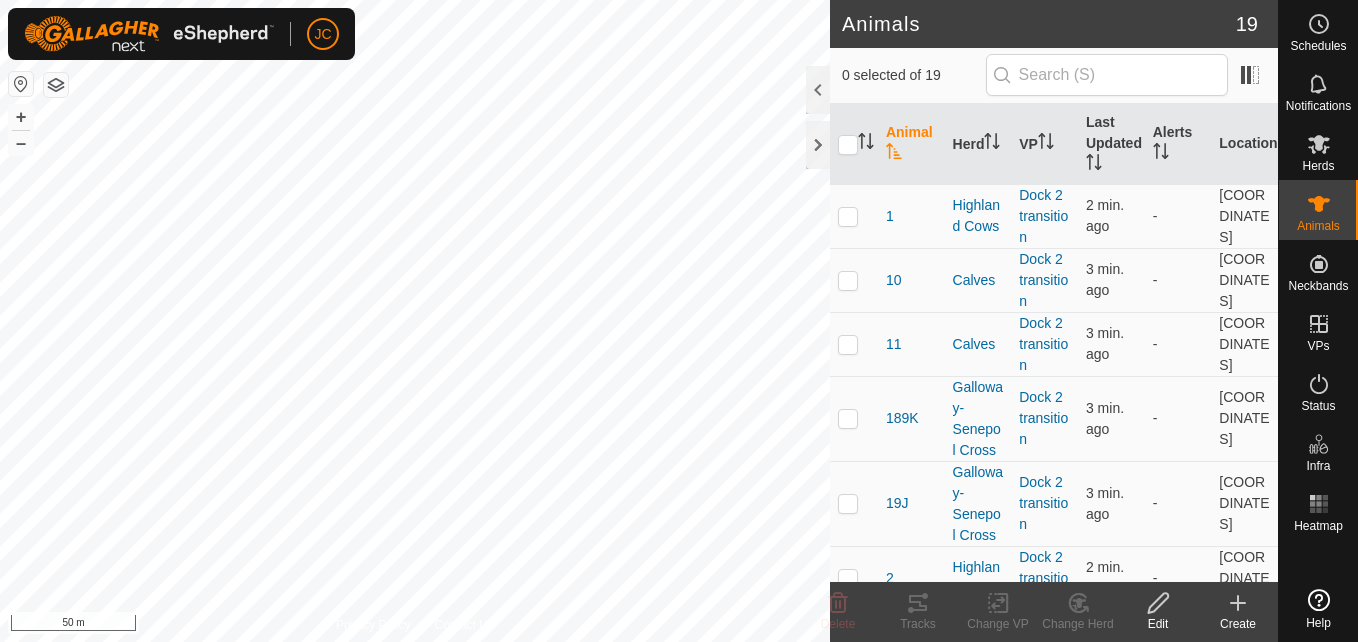 scroll, scrollTop: 0, scrollLeft: 0, axis: both 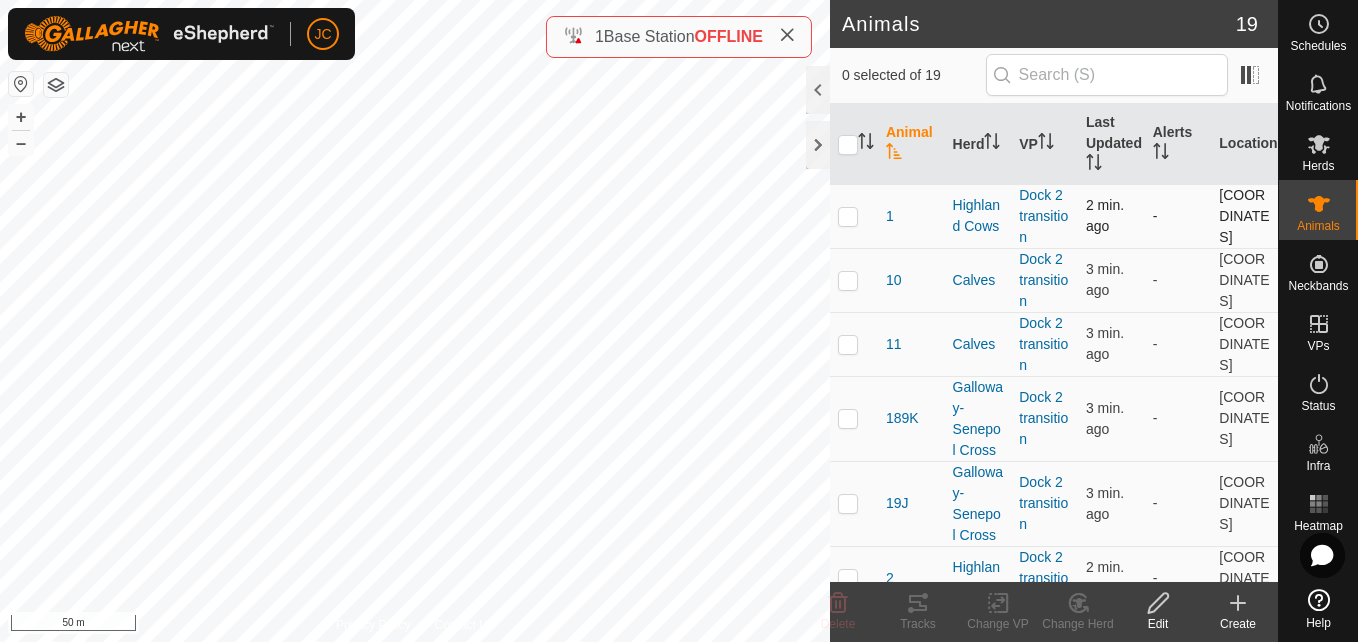 click on "52.36743, -121.53928" at bounding box center [1244, 216] 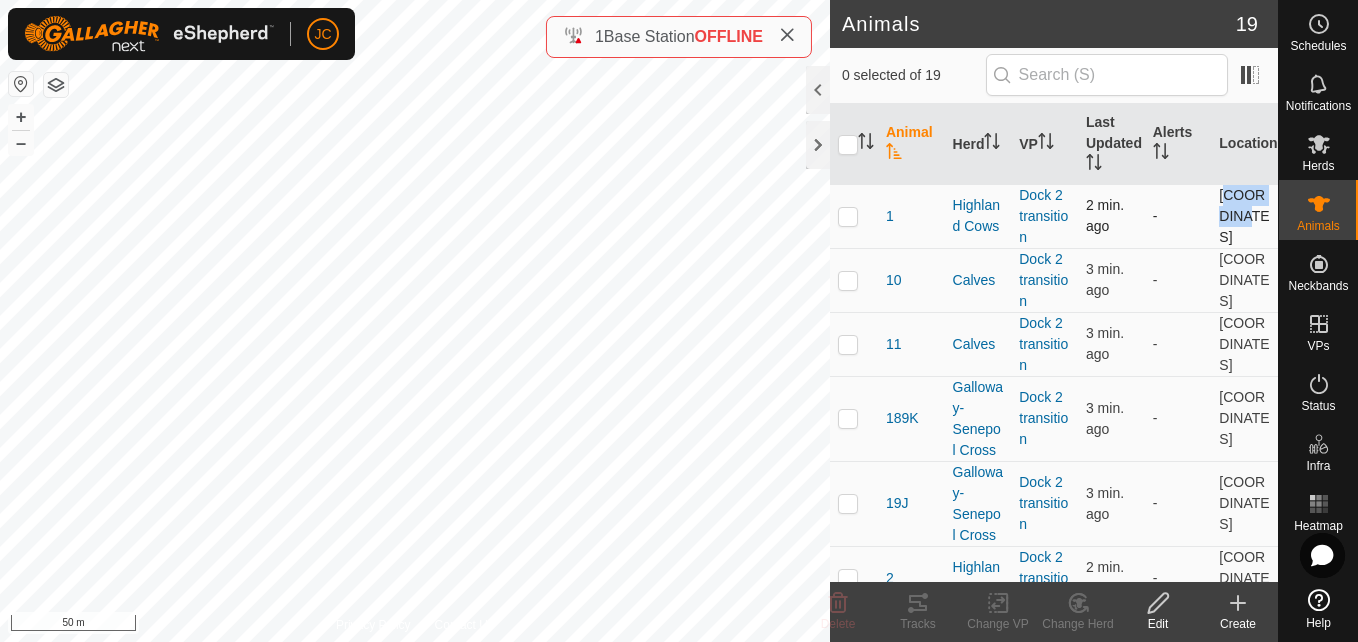 click on "52.36743, -121.53928" at bounding box center [1244, 216] 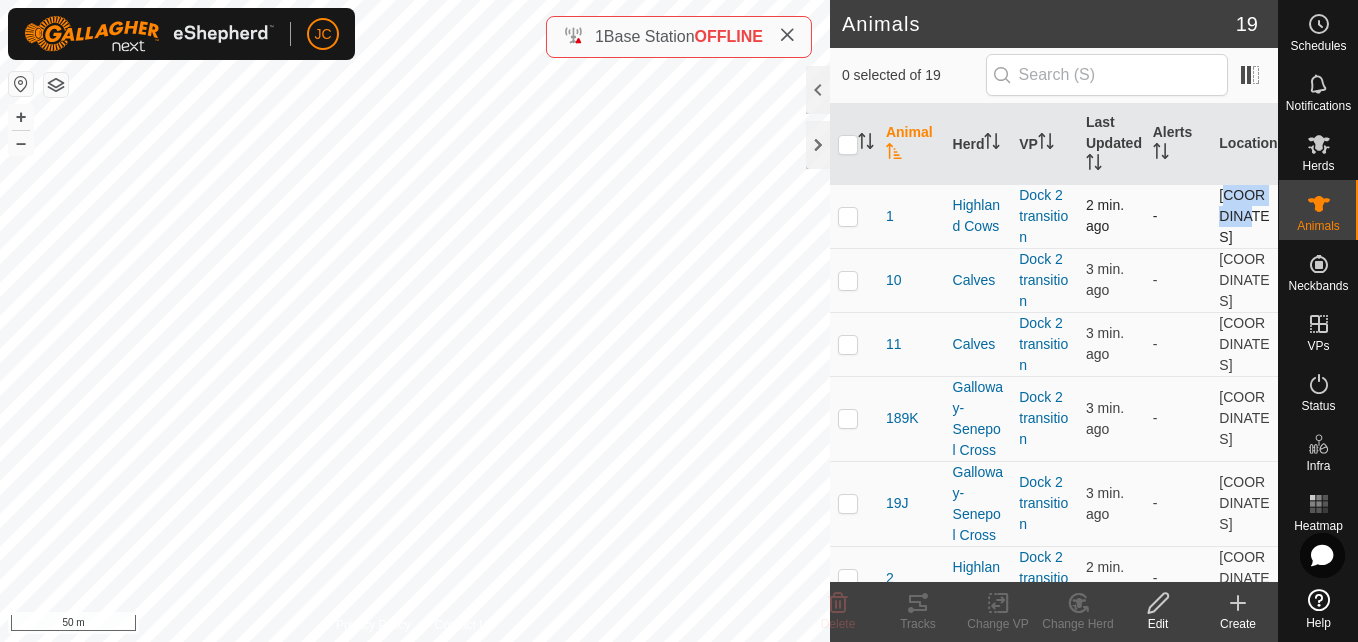 drag, startPoint x: 1232, startPoint y: 250, endPoint x: 1206, endPoint y: 241, distance: 27.513634 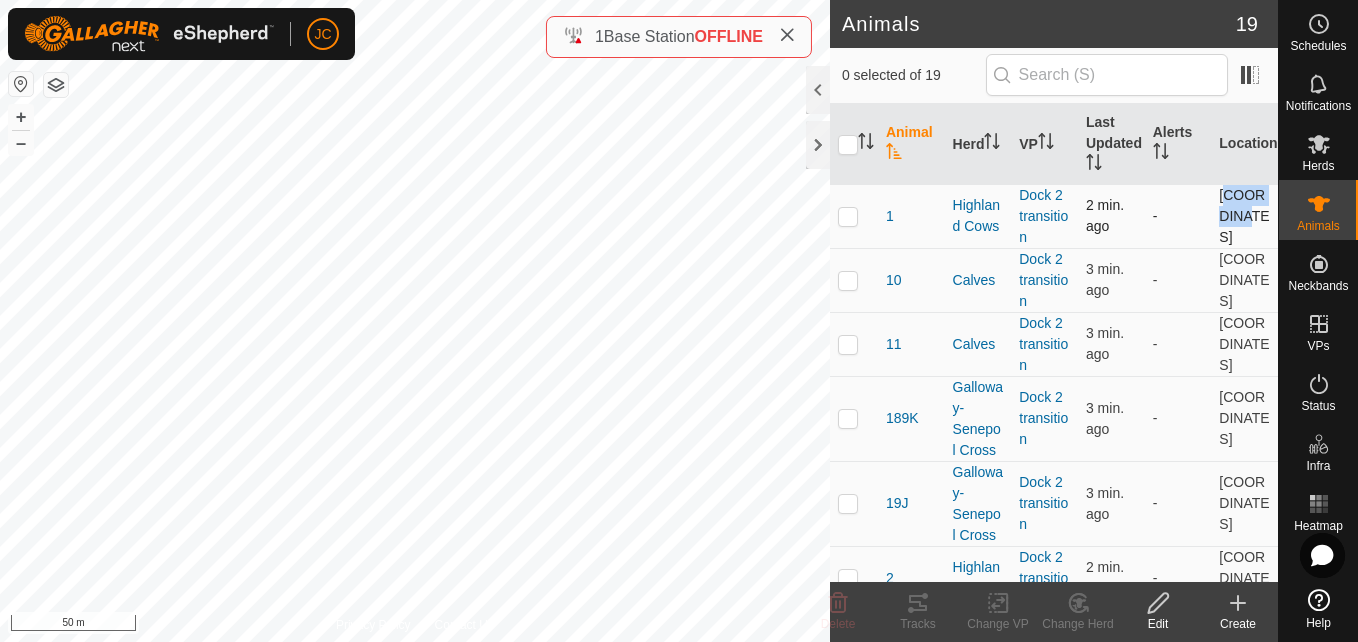 click on "52.36743, -121.53928" at bounding box center (1244, 216) 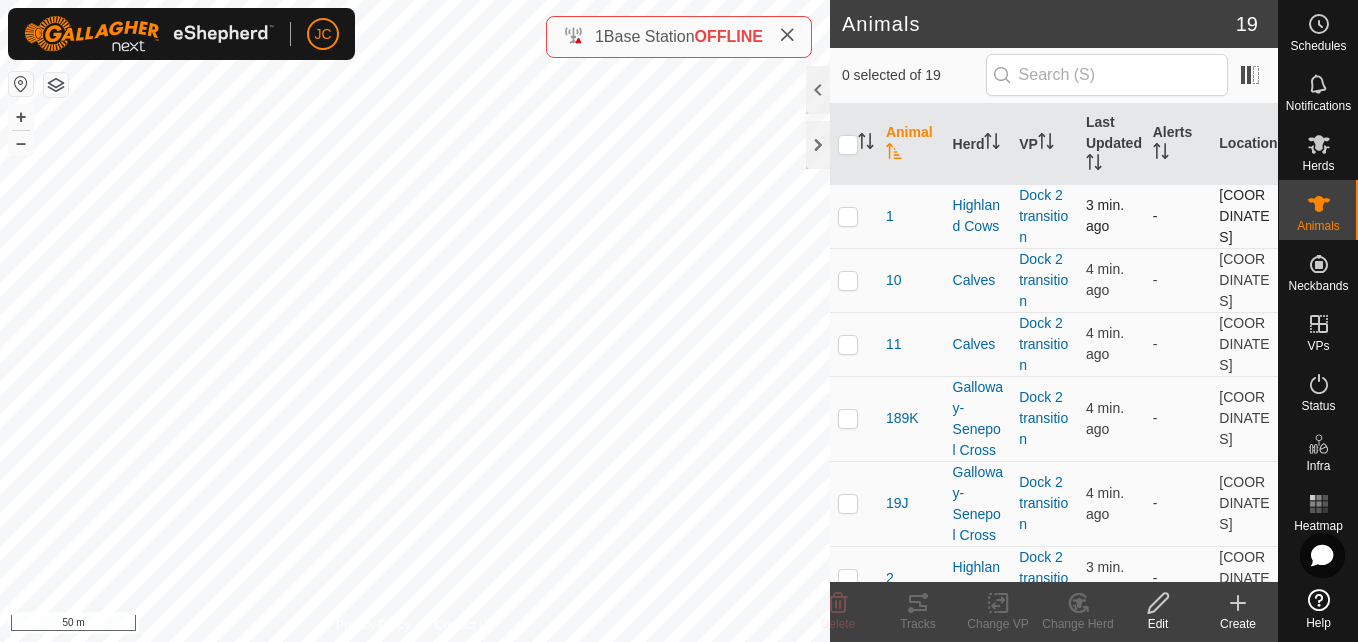 click at bounding box center (848, 216) 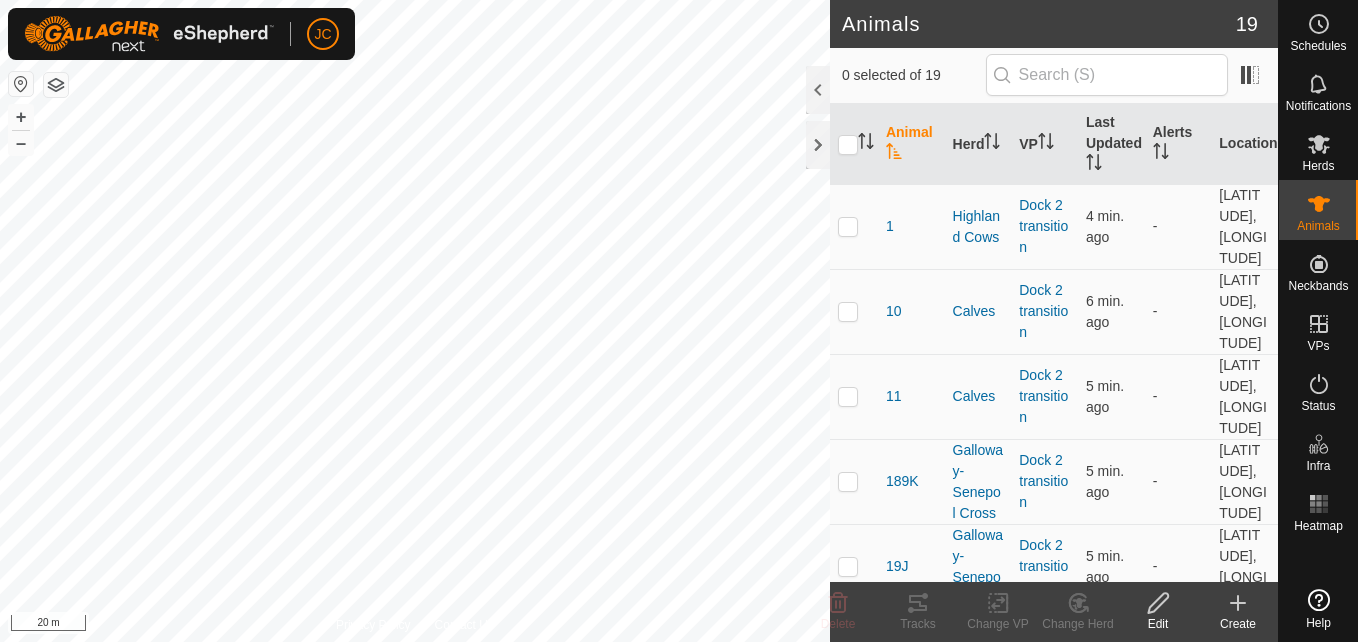 scroll, scrollTop: 0, scrollLeft: 0, axis: both 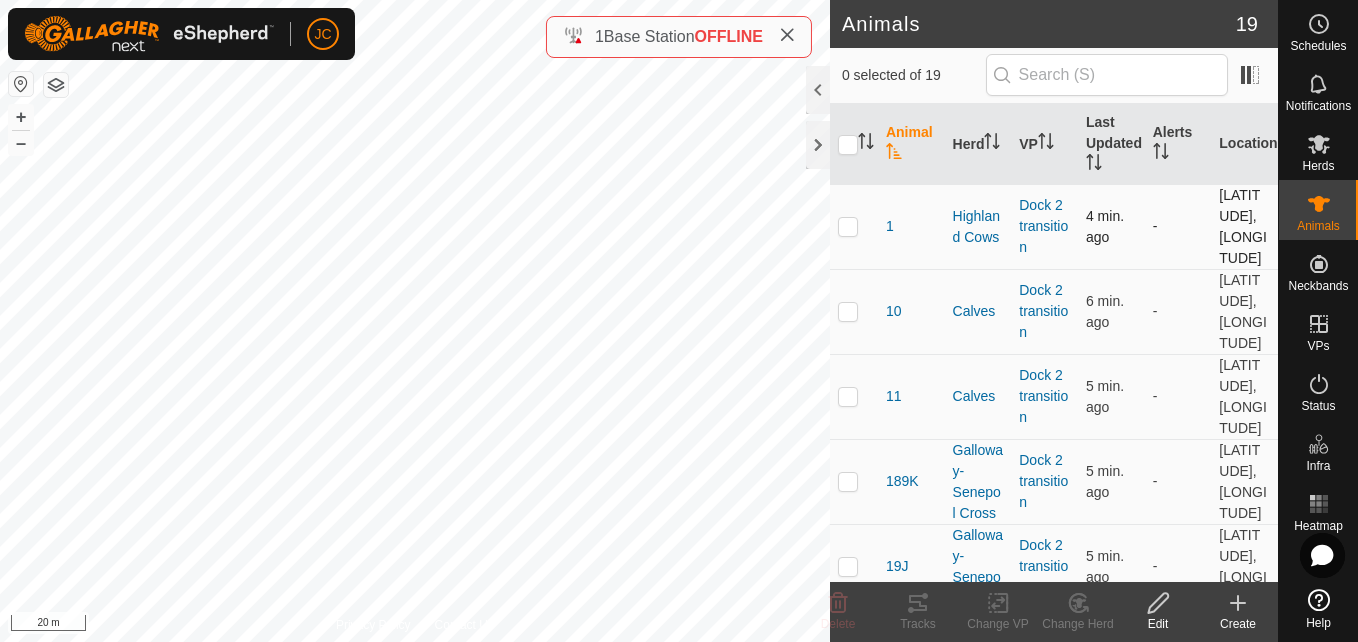 click at bounding box center [848, 226] 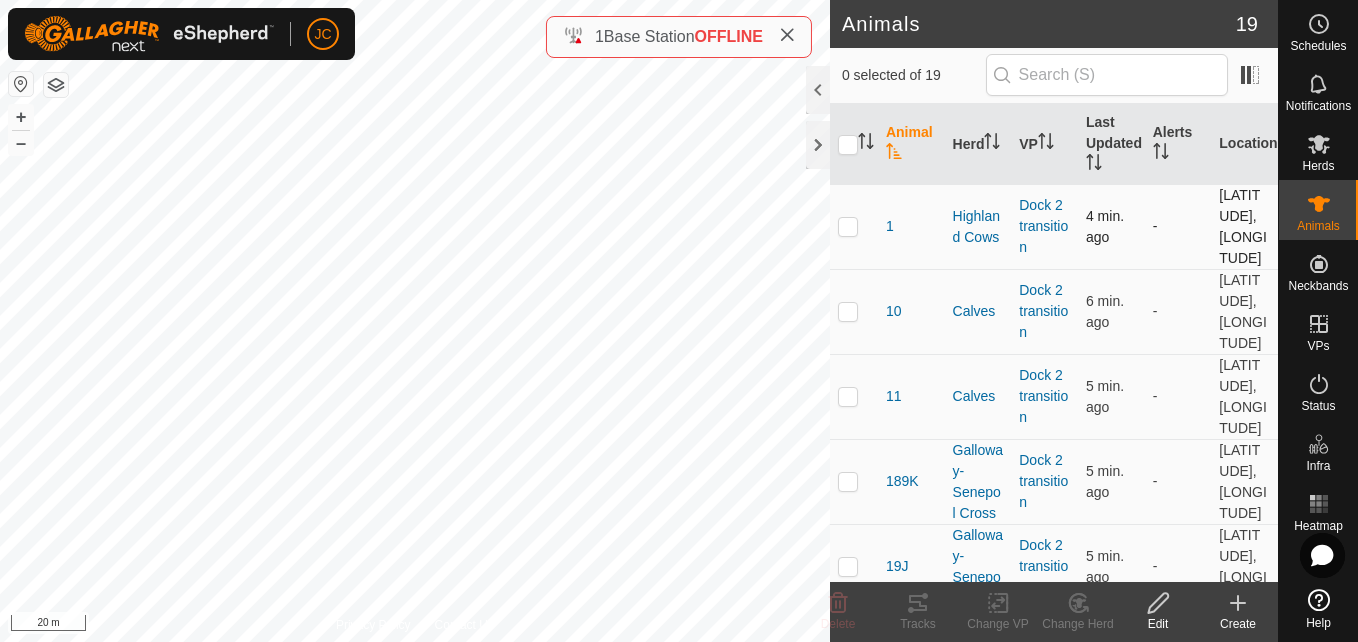 checkbox on "true" 